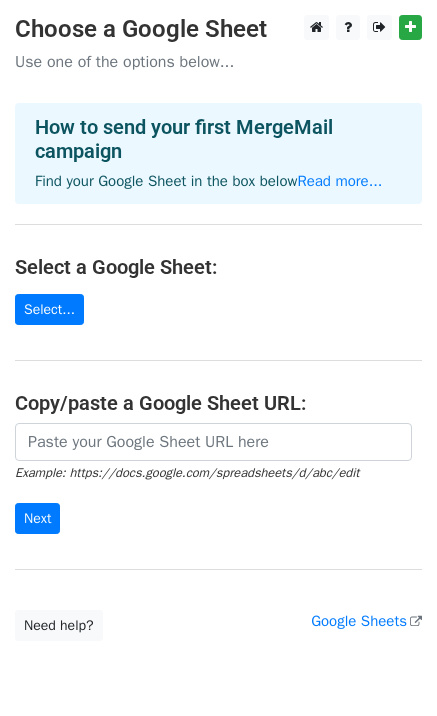 scroll, scrollTop: 0, scrollLeft: 0, axis: both 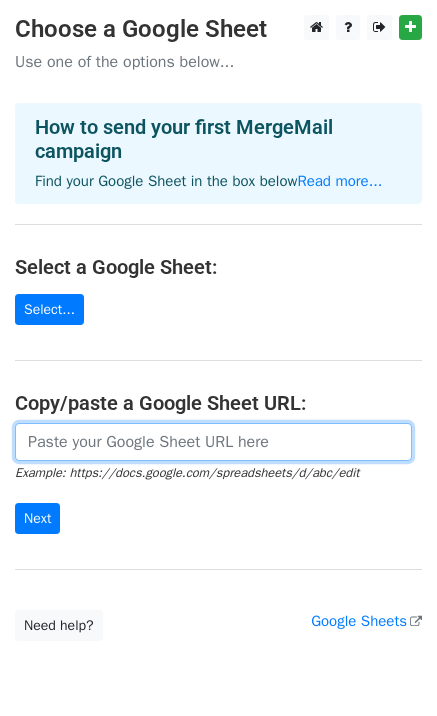 click at bounding box center [213, 442] 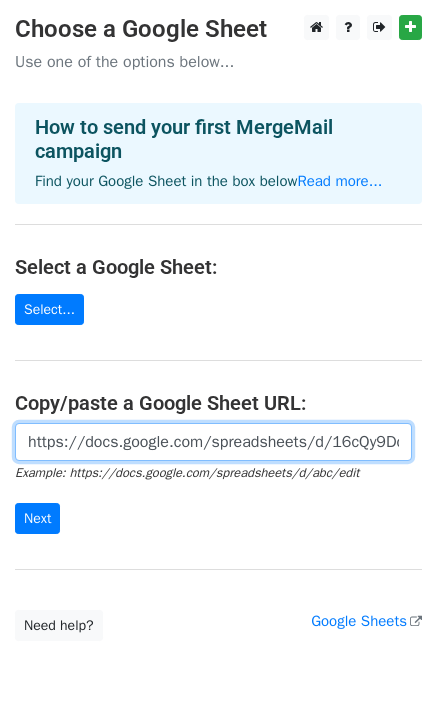 scroll, scrollTop: 0, scrollLeft: 620, axis: horizontal 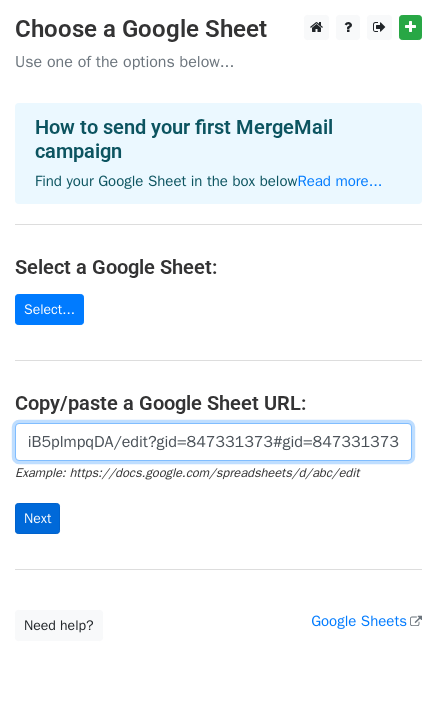 type on "https://docs.google.com/spreadsheets/d/16cQy9DdKHqia7w8NSfQiTSYvqRmMhmdSliB5plmpqDA/edit?gid=847331373#gid=847331373" 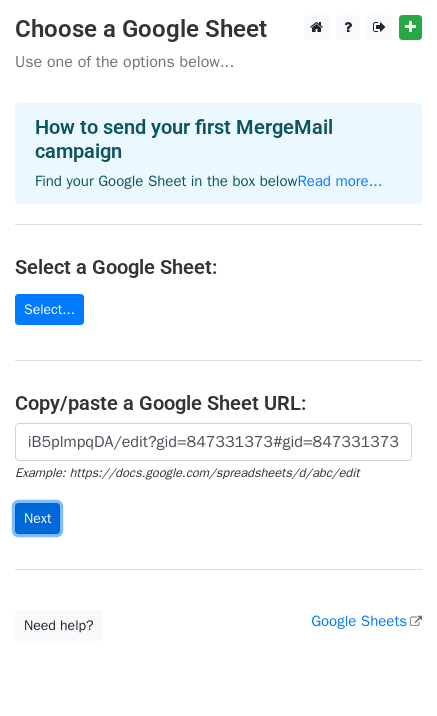click on "Next" at bounding box center [37, 518] 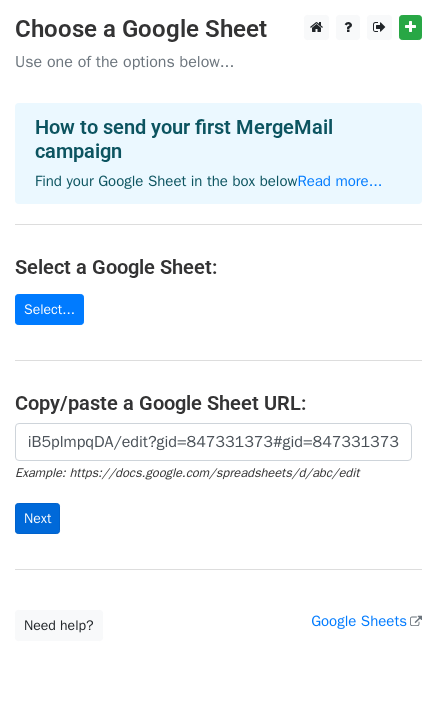 scroll, scrollTop: 0, scrollLeft: 0, axis: both 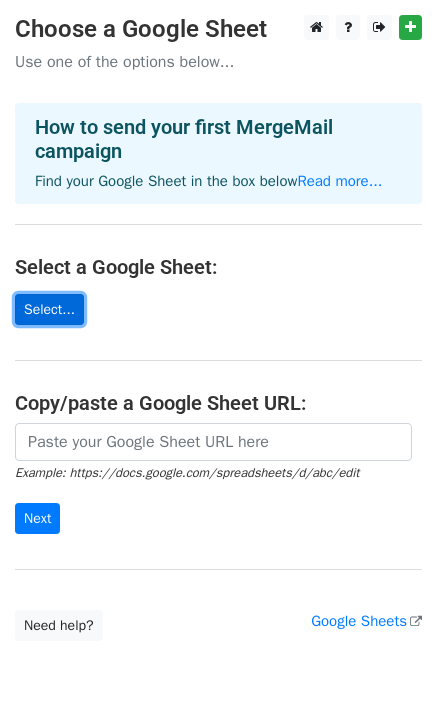 click on "Select..." at bounding box center (49, 309) 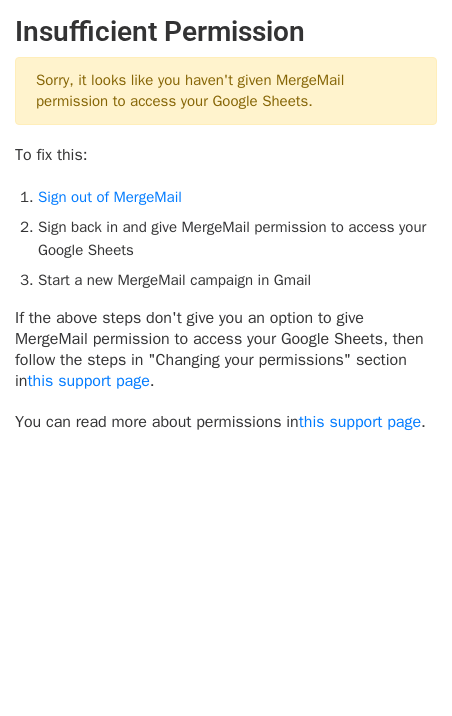 scroll, scrollTop: 0, scrollLeft: 0, axis: both 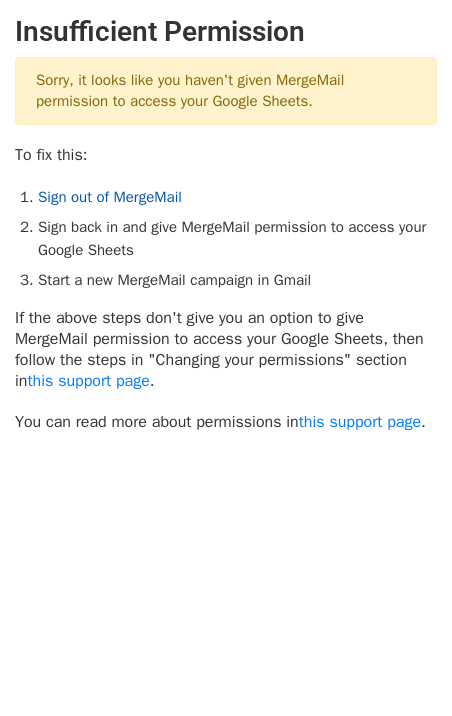 click on "Sign out of MergeMail" at bounding box center (110, 197) 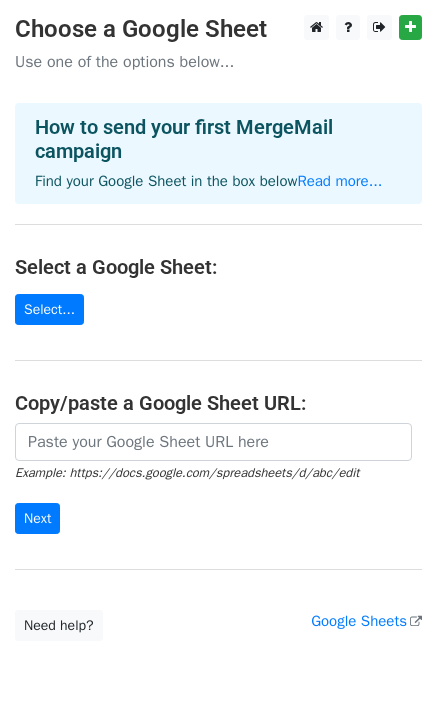 scroll, scrollTop: 0, scrollLeft: 0, axis: both 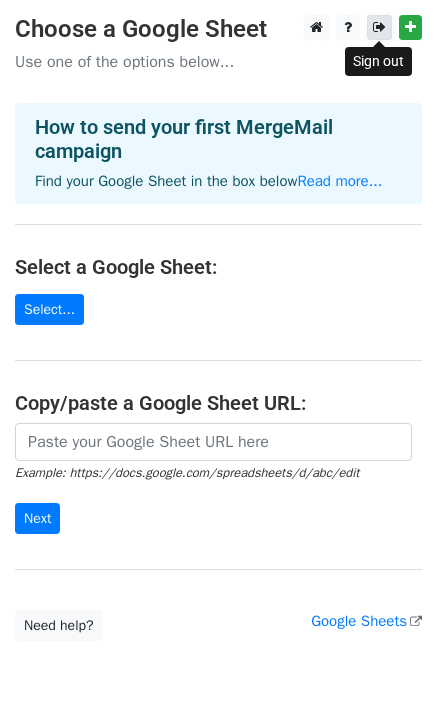 click at bounding box center (379, 27) 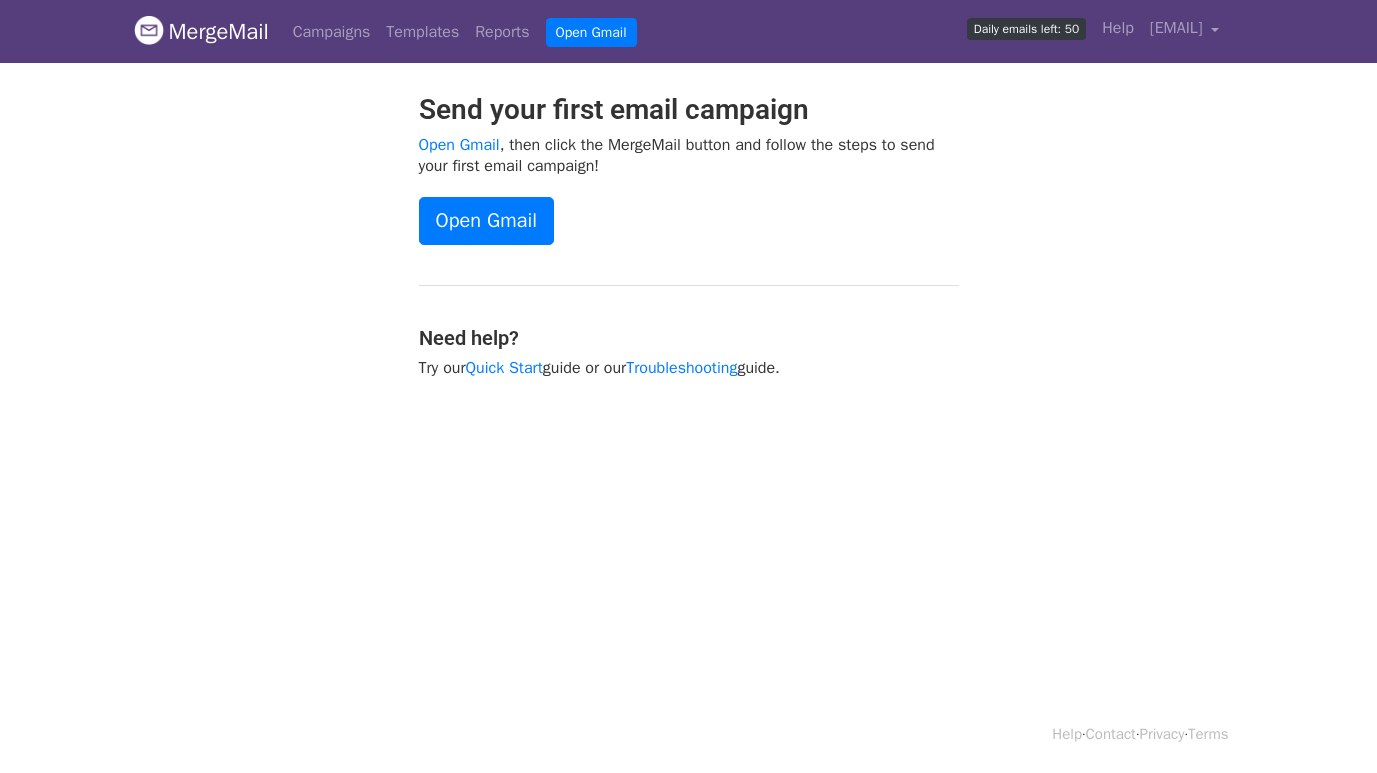 scroll, scrollTop: 0, scrollLeft: 0, axis: both 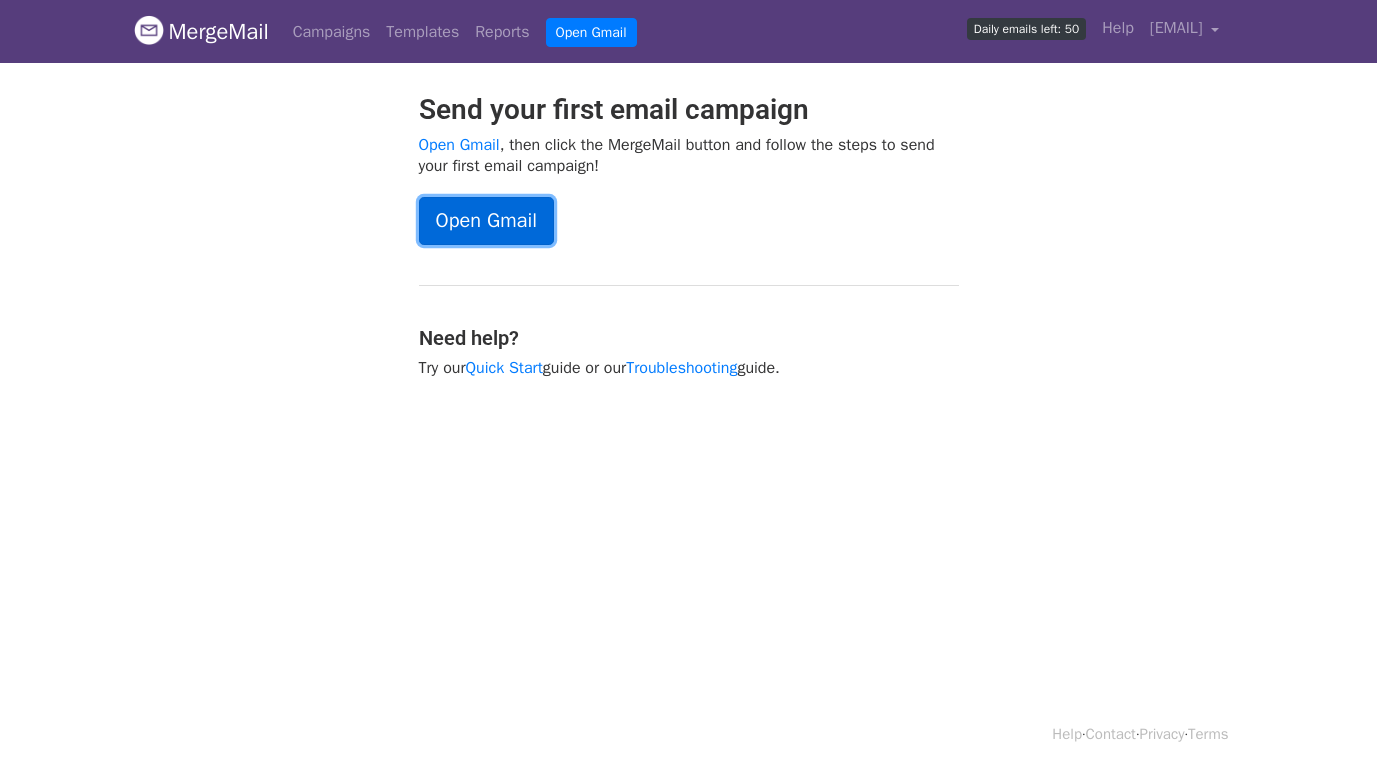 click on "Open Gmail" at bounding box center (486, 221) 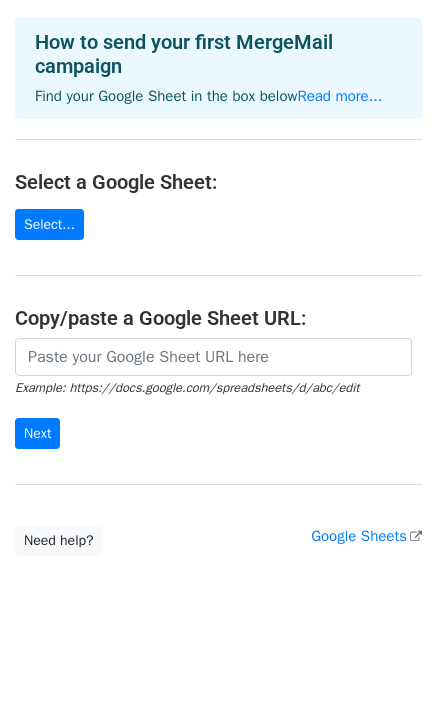 scroll, scrollTop: 83, scrollLeft: 0, axis: vertical 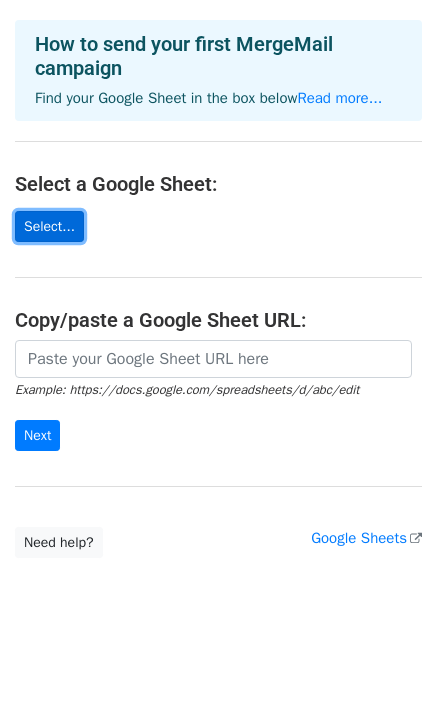 click on "Select..." at bounding box center [49, 226] 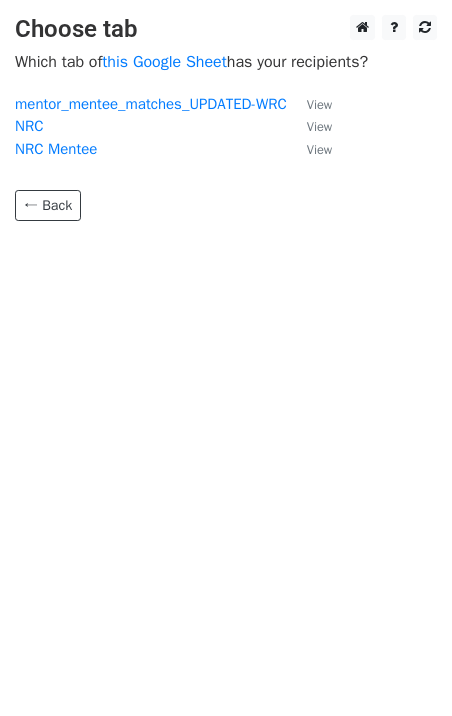 scroll, scrollTop: 0, scrollLeft: 0, axis: both 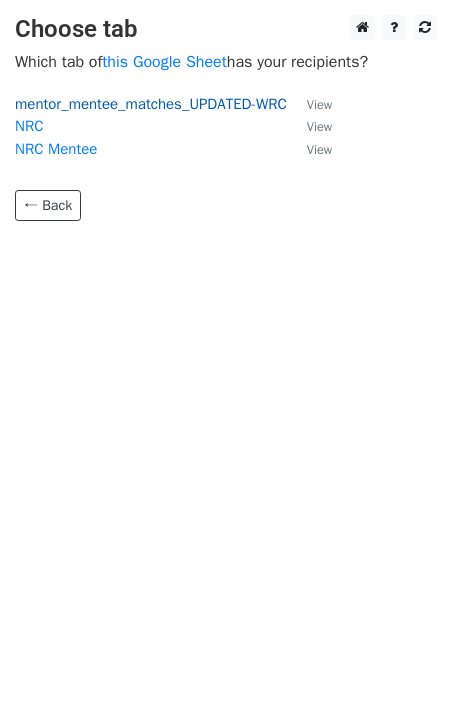 click on "mentor_mentee_matches_UPDATED-WRC" at bounding box center [151, 104] 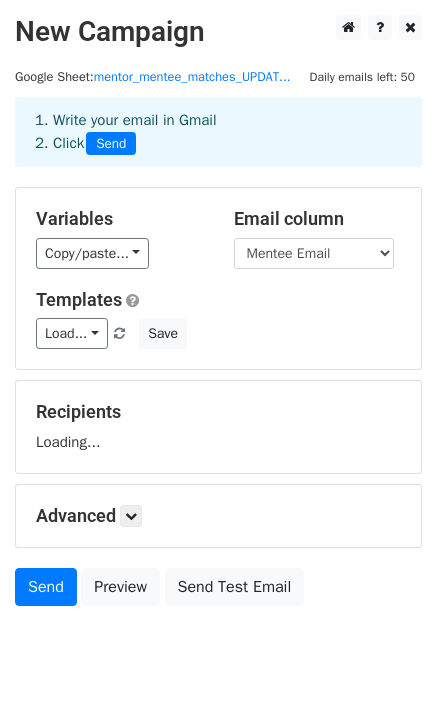 scroll, scrollTop: 0, scrollLeft: 0, axis: both 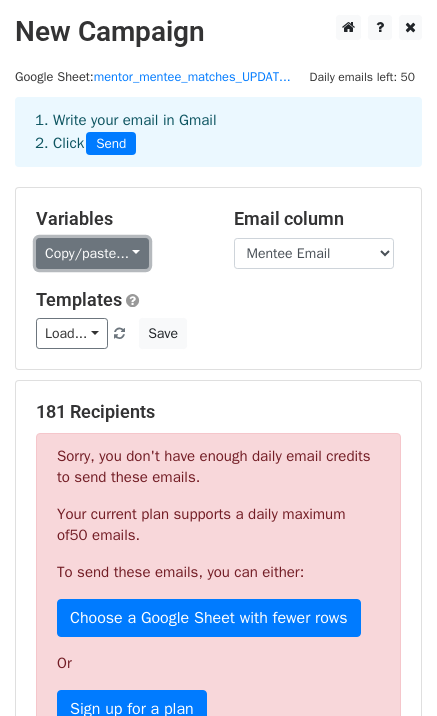 click on "Copy/paste..." at bounding box center [92, 253] 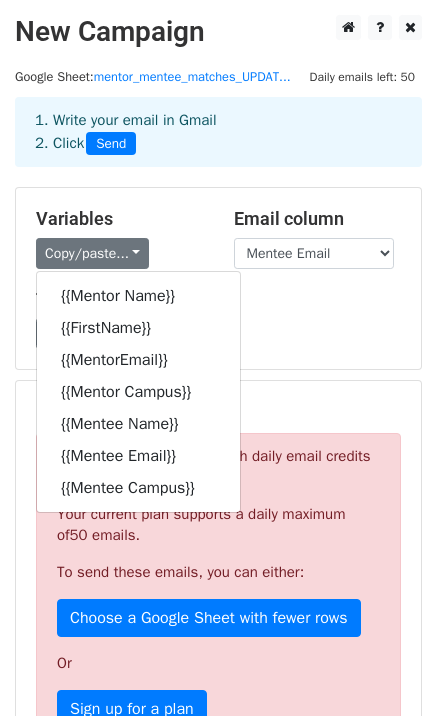 click on "Variables
Copy/paste...
{{Mentor Name}}
{{FirstName}}
{{MentorEmail}}
{{Mentor Campus}}
{{Mentee Name}}
{{Mentee Email}}
{{Mentee Campus}}
Email column
Mentor Name
FirstName
MentorEmail
Mentor Campus
Mentee Name
Mentee Email
Mentee Campus
Templates
Load...
No templates saved
Save" at bounding box center (218, 278) 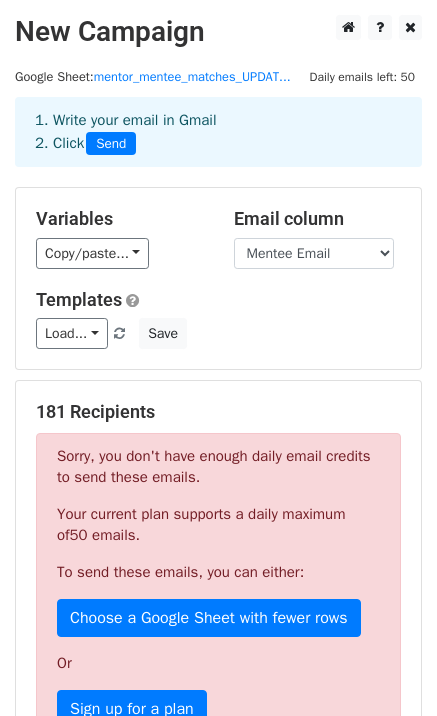 click on "Variables
Copy/paste...
{{Mentor Name}}
{{FirstName}}
{{MentorEmail}}
{{Mentor Campus}}
{{Mentee Name}}
{{Mentee Email}}
{{Mentee Campus}}
Email column
Mentor Name
FirstName
MentorEmail
Mentor Campus
Mentee Name
Mentee Email
Mentee Campus
Templates
Load...
No templates saved
Save" at bounding box center [218, 278] 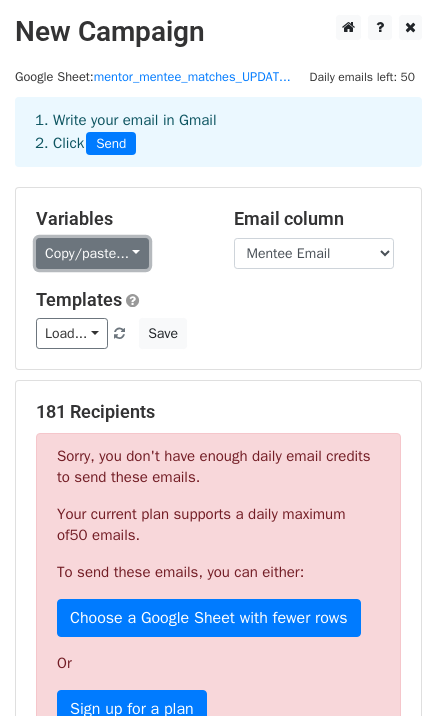 click on "Copy/paste..." at bounding box center (92, 253) 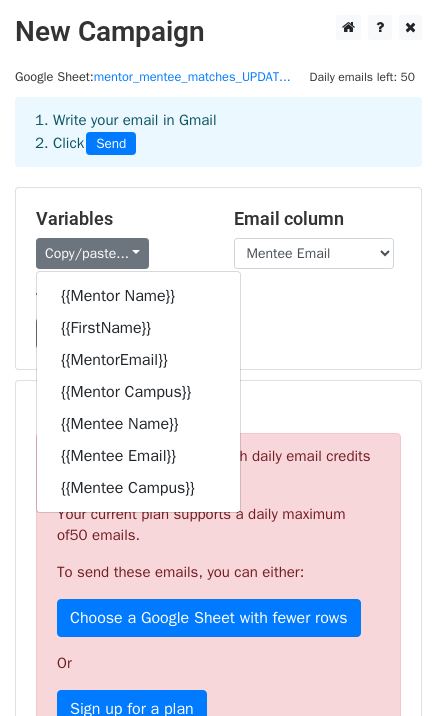 click on "1. Write your email in Gmail
2. Click
Send" at bounding box center (218, 147) 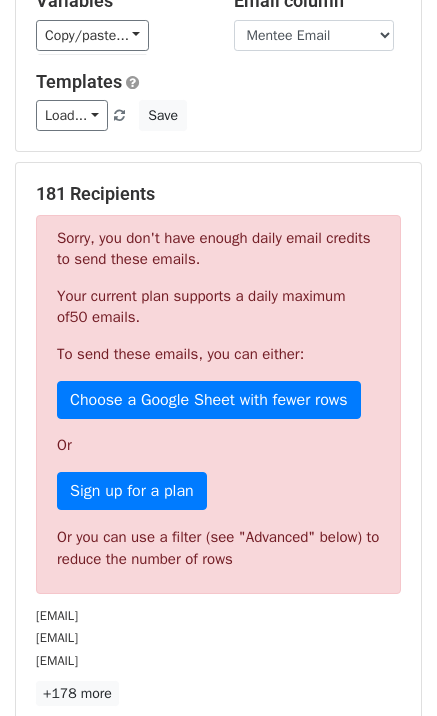 scroll, scrollTop: 221, scrollLeft: 0, axis: vertical 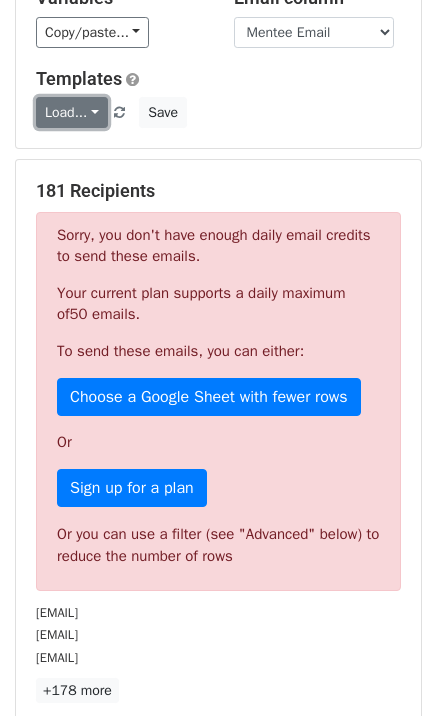 click on "Load..." at bounding box center (72, 112) 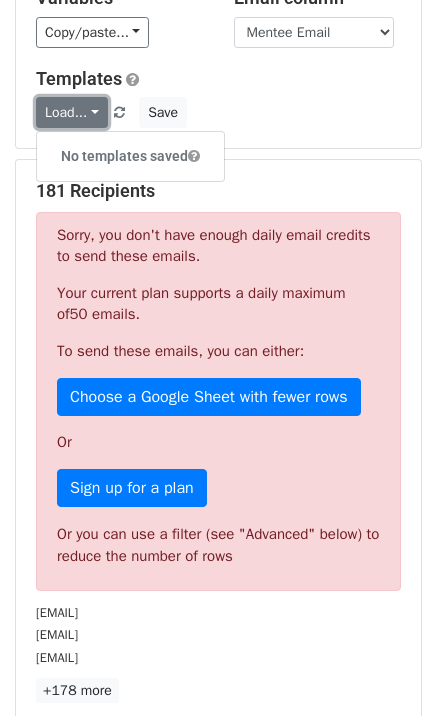 click on "Load..." at bounding box center (72, 112) 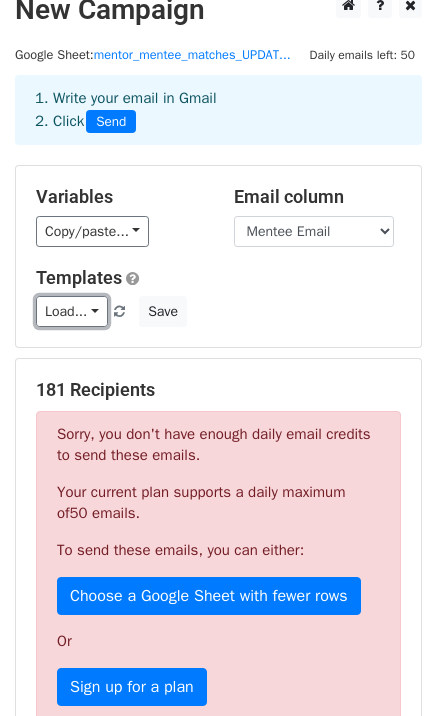 scroll, scrollTop: 0, scrollLeft: 0, axis: both 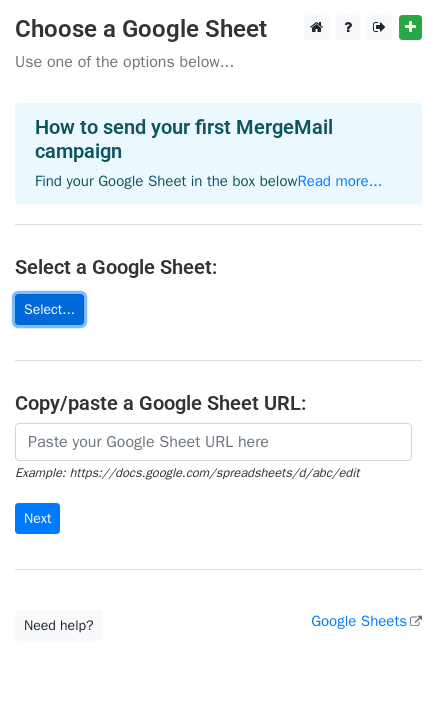 click on "Select..." at bounding box center [49, 309] 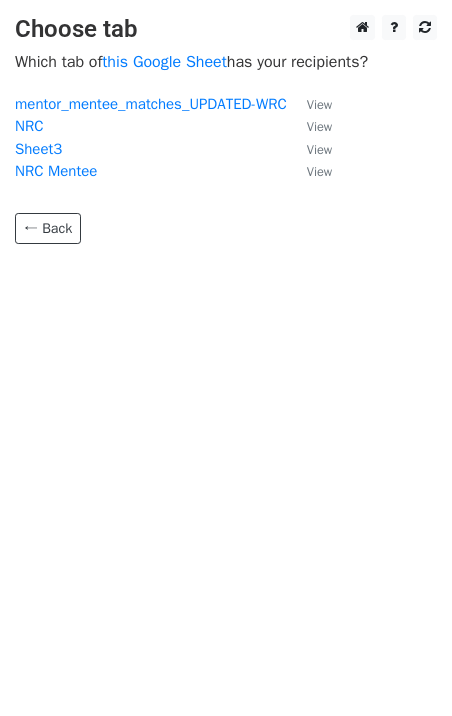 scroll, scrollTop: 0, scrollLeft: 0, axis: both 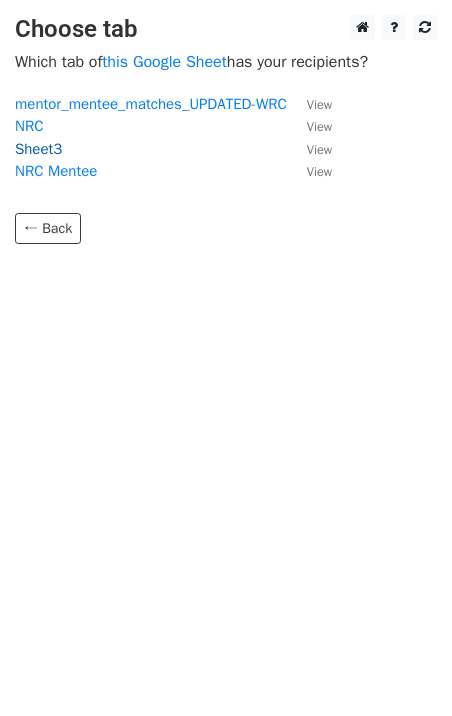 click on "Sheet3" at bounding box center [38, 149] 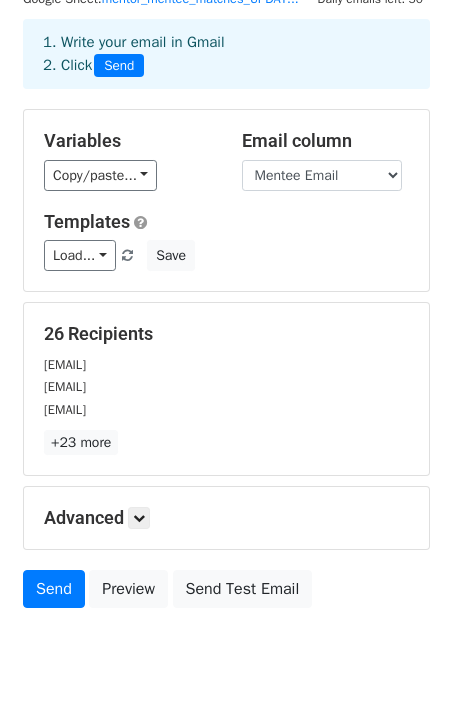 scroll, scrollTop: 0, scrollLeft: 0, axis: both 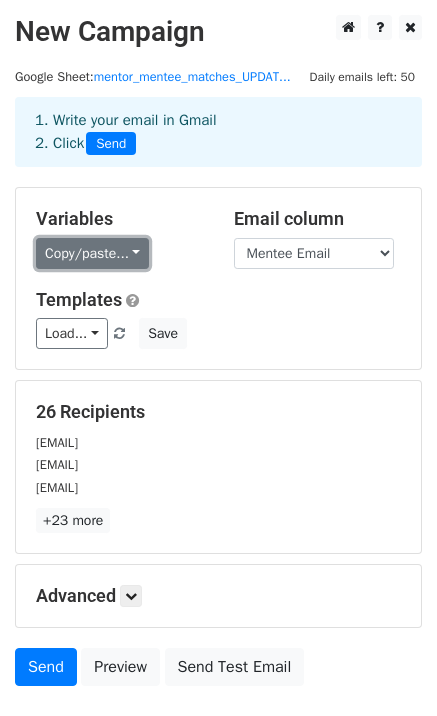 click on "Copy/paste..." at bounding box center [92, 253] 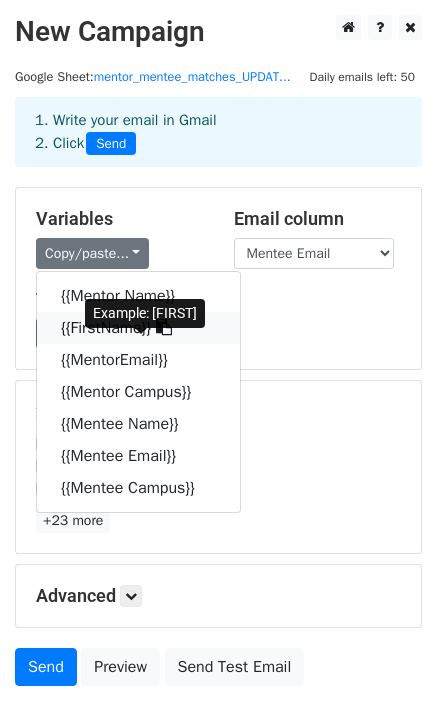 click on "{{FirstName}}" at bounding box center [138, 328] 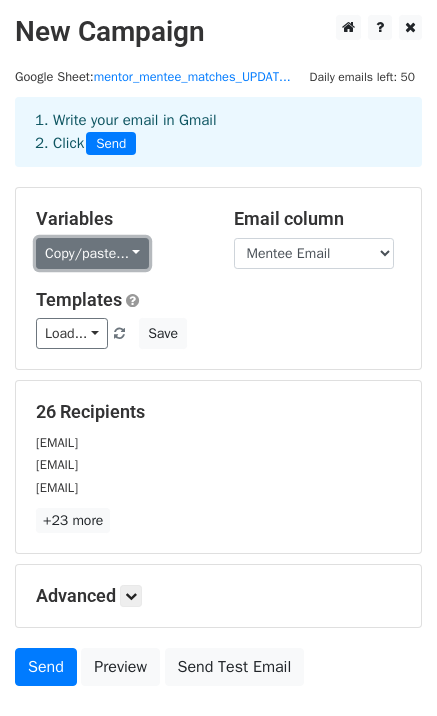 click on "Copy/paste..." at bounding box center [92, 253] 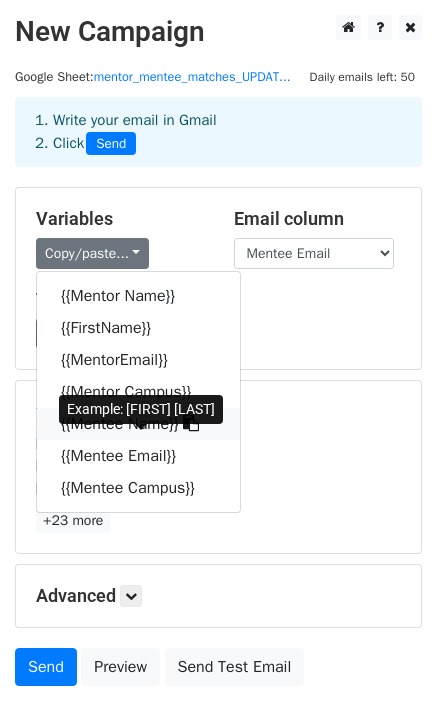 click on "{{Mentee Name}}" at bounding box center (138, 424) 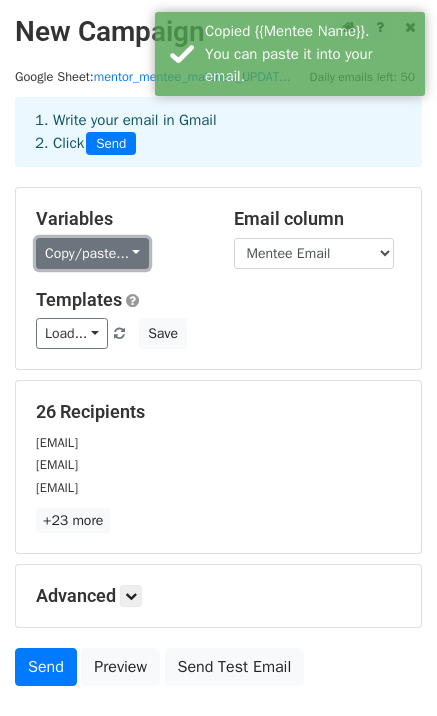 click on "Copy/paste..." at bounding box center (92, 253) 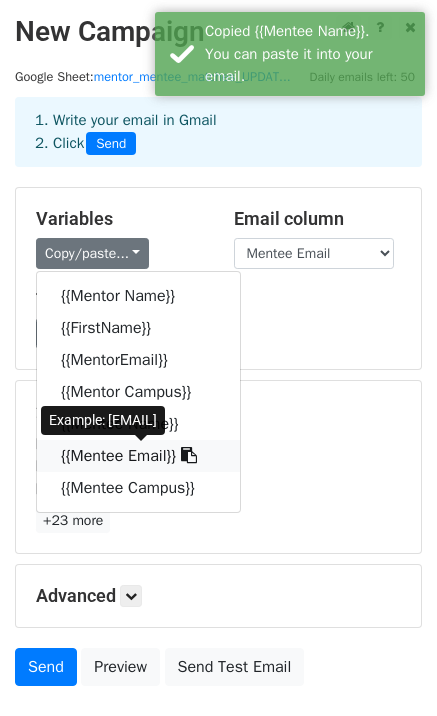 click on "{{Mentee Email}}" at bounding box center (138, 456) 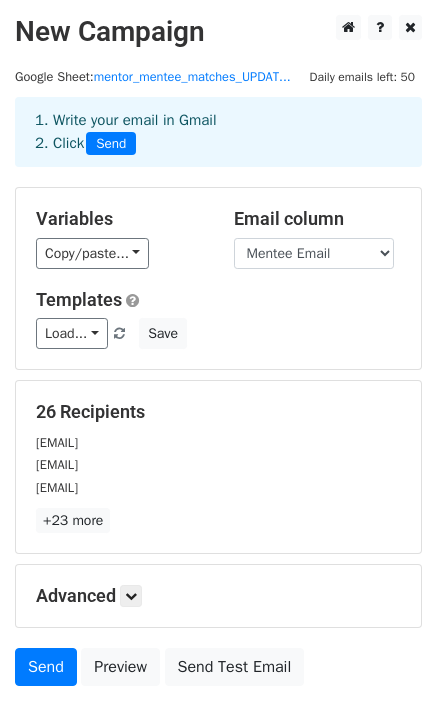 click on "Templates" at bounding box center [218, 300] 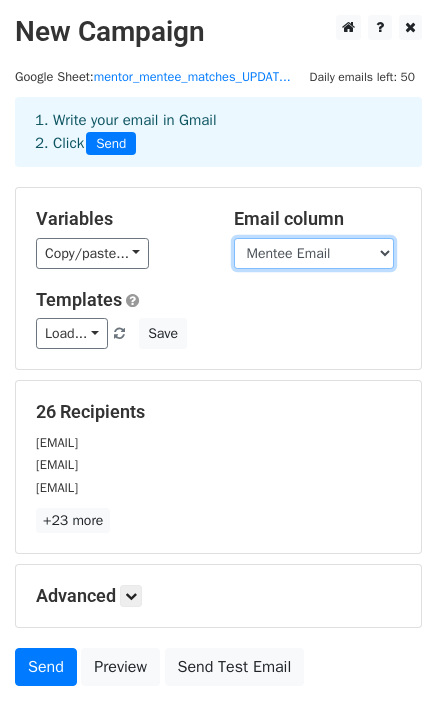 click on "Mentor Name
FirstName
MentorEmail
Mentor Campus
Mentee Name
Mentee Email
Mentee Campus" at bounding box center [314, 253] 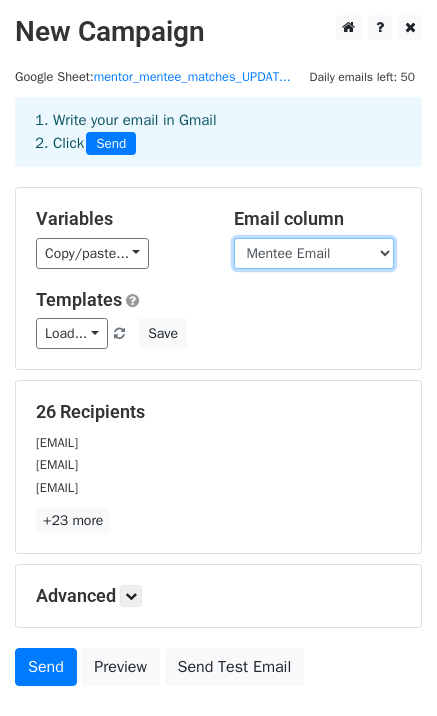 select on "MentorEmail" 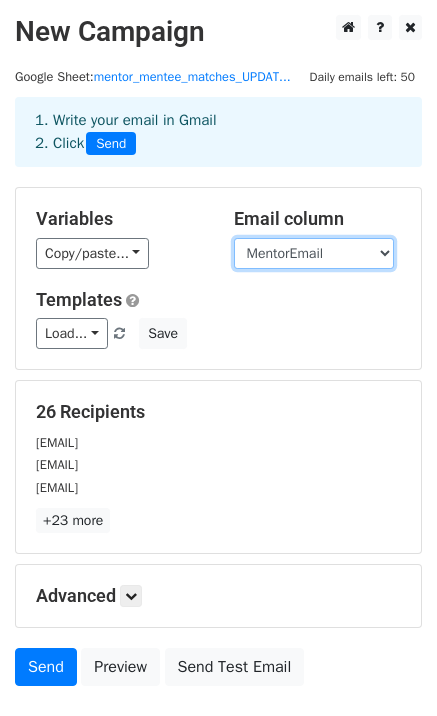 click on "Mentor Name
FirstName
MentorEmail
Mentor Campus
Mentee Name
Mentee Email
Mentee Campus" at bounding box center (314, 253) 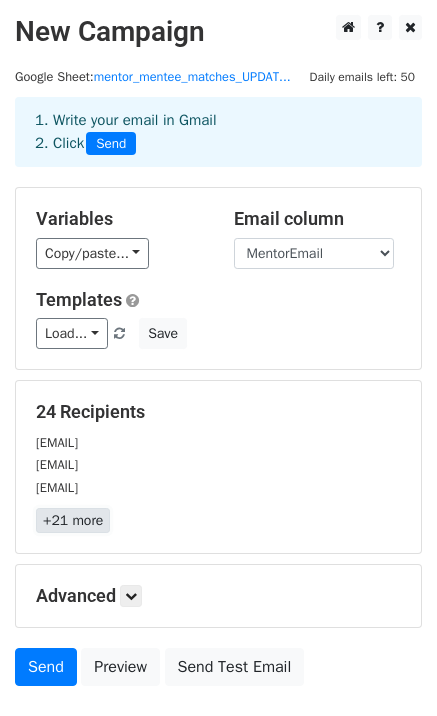 click on "+21 more" at bounding box center (73, 520) 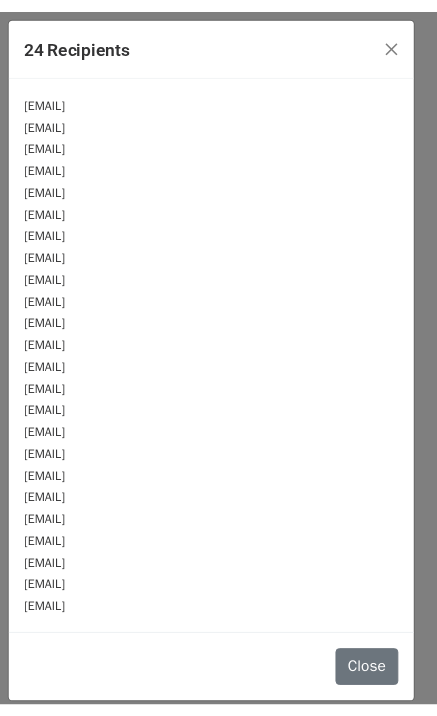 scroll, scrollTop: 5, scrollLeft: 0, axis: vertical 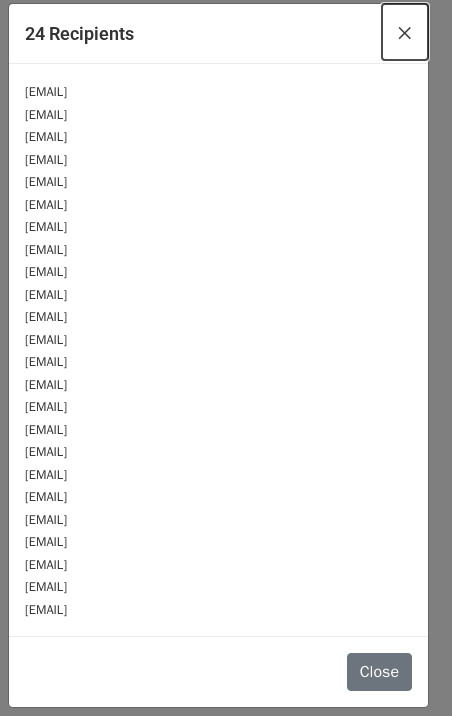 click on "×" at bounding box center [405, 32] 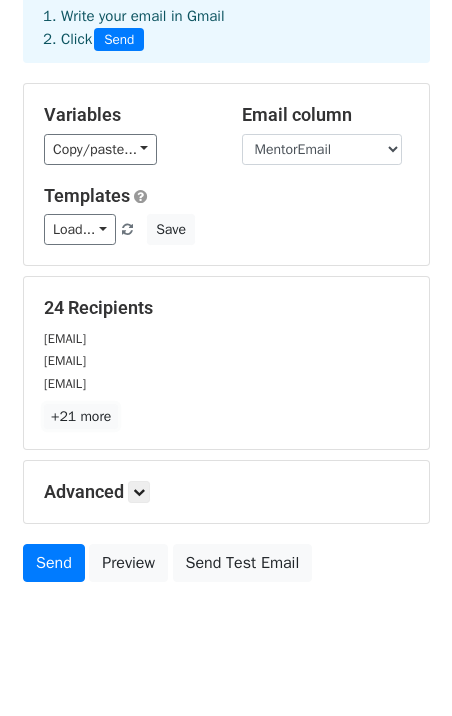 scroll, scrollTop: 163, scrollLeft: 0, axis: vertical 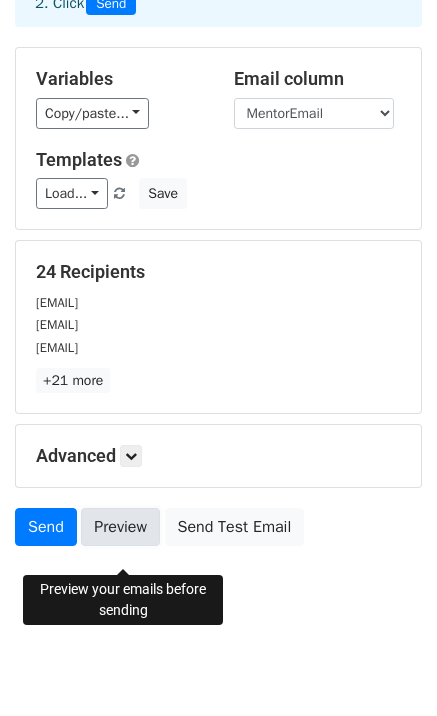 click on "Preview" at bounding box center (120, 527) 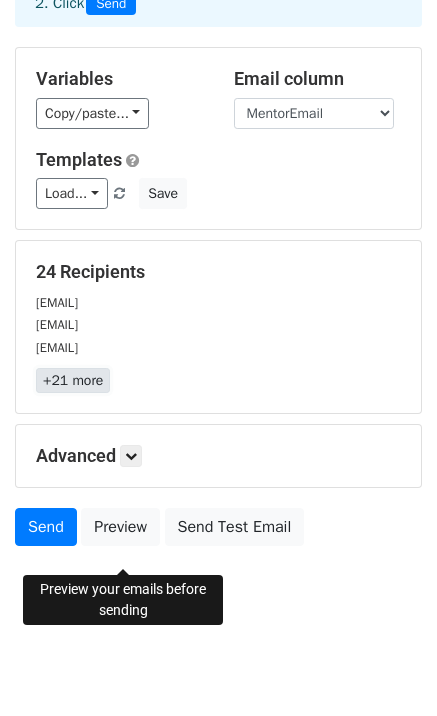 click on "+21 more" at bounding box center [73, 380] 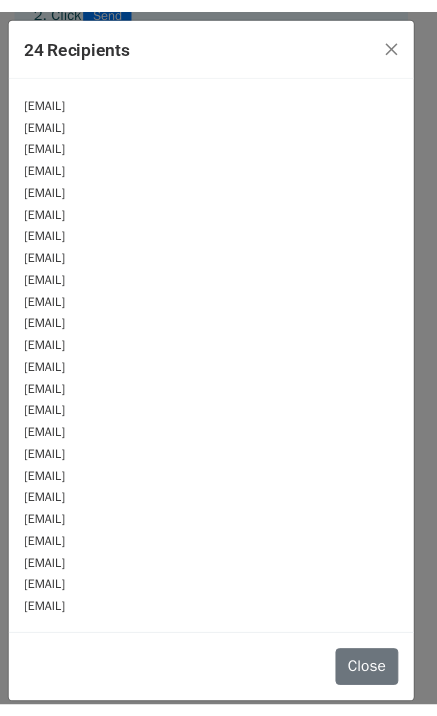 scroll, scrollTop: 5, scrollLeft: 0, axis: vertical 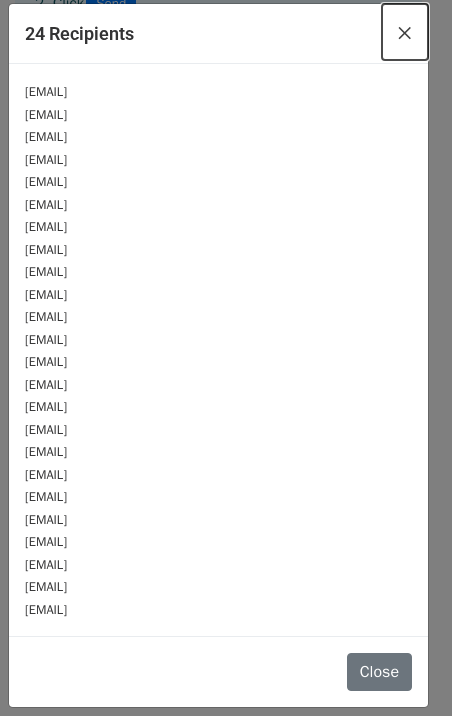 click on "×" at bounding box center (405, 32) 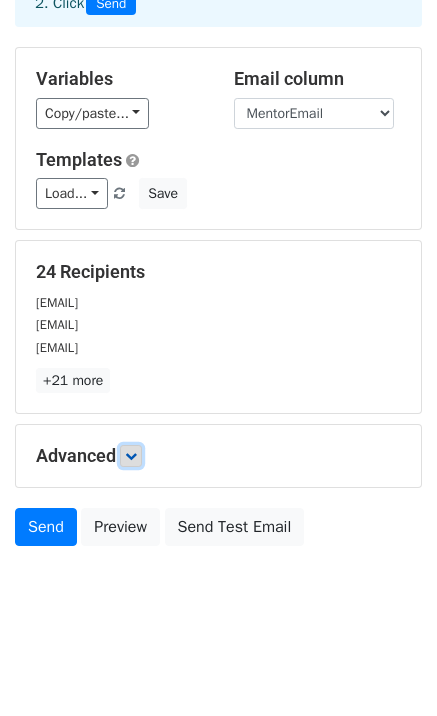click at bounding box center (131, 456) 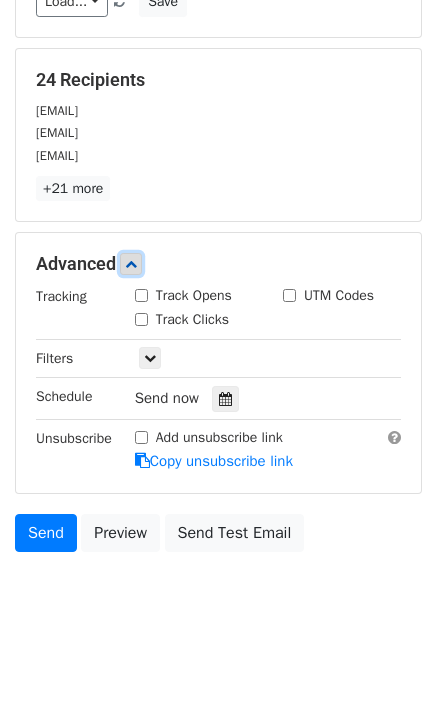 scroll, scrollTop: 358, scrollLeft: 0, axis: vertical 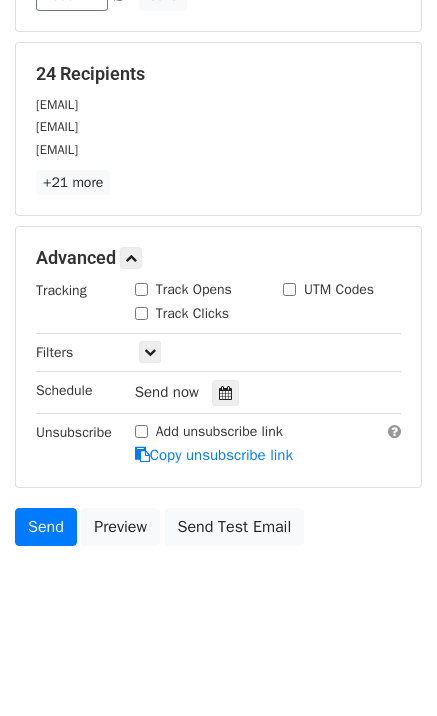 click on "Track Opens" at bounding box center [141, 289] 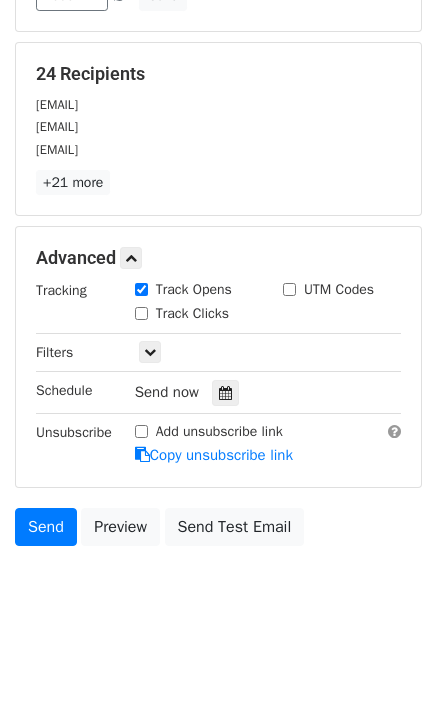 click on "Track Clicks" at bounding box center [141, 313] 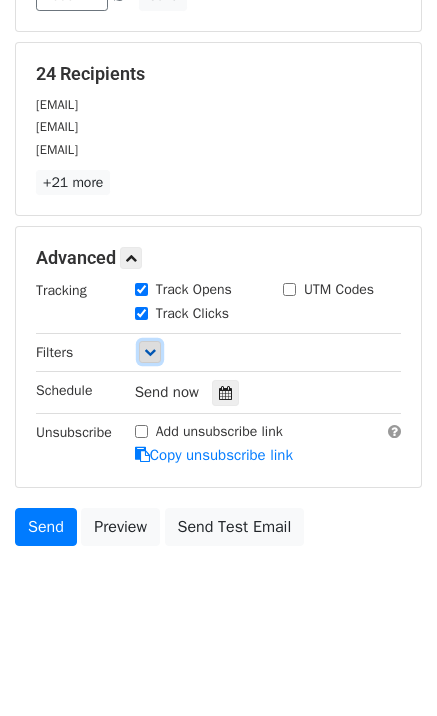 click at bounding box center (150, 352) 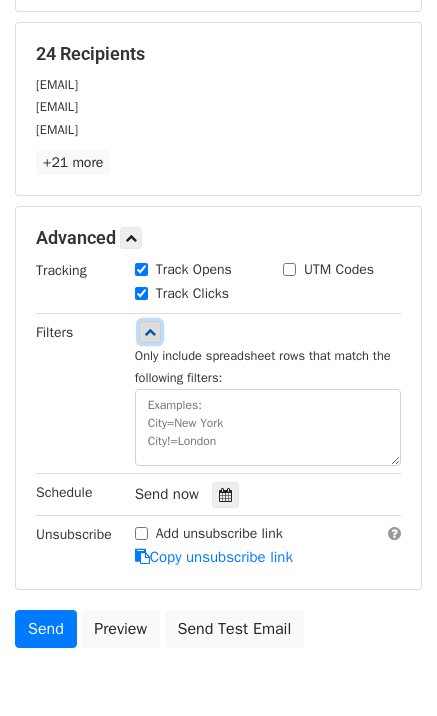 click at bounding box center (150, 332) 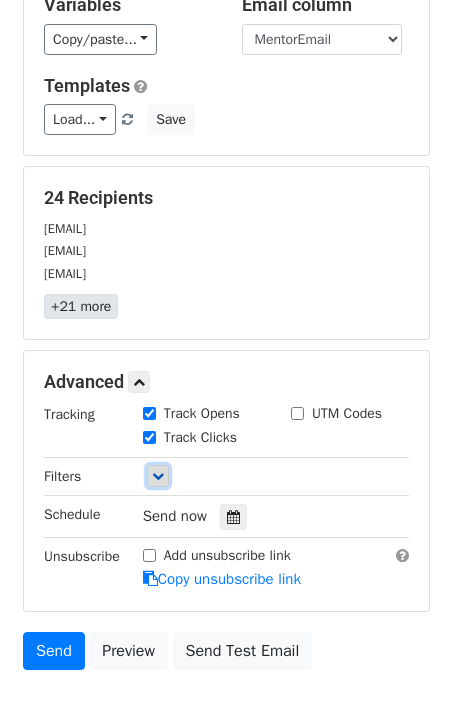 scroll, scrollTop: 0, scrollLeft: 0, axis: both 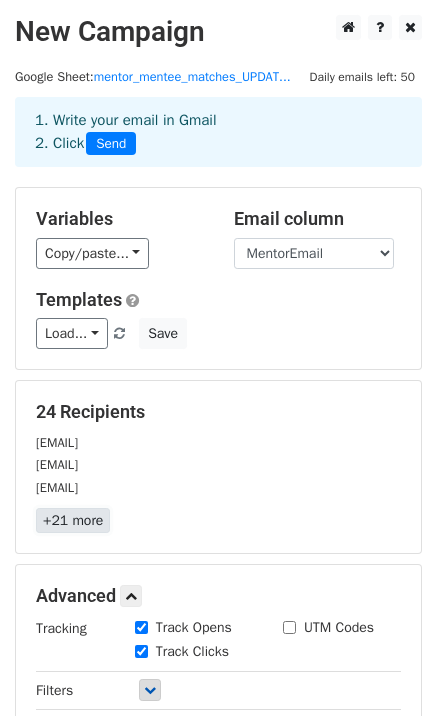 click on "+21 more" at bounding box center (73, 520) 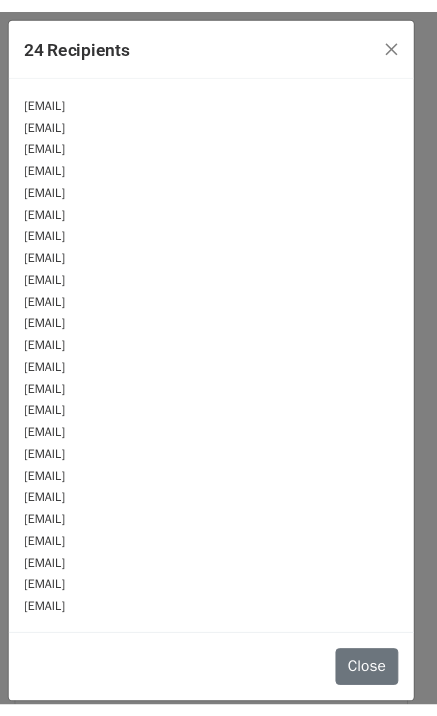 scroll, scrollTop: 5, scrollLeft: 0, axis: vertical 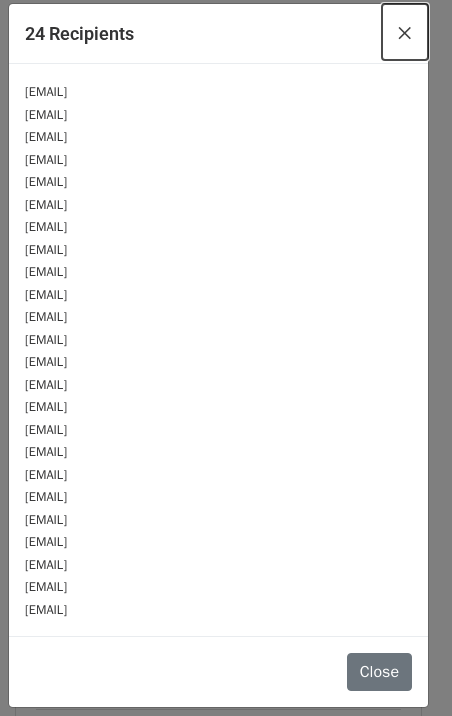click on "×" at bounding box center (405, 32) 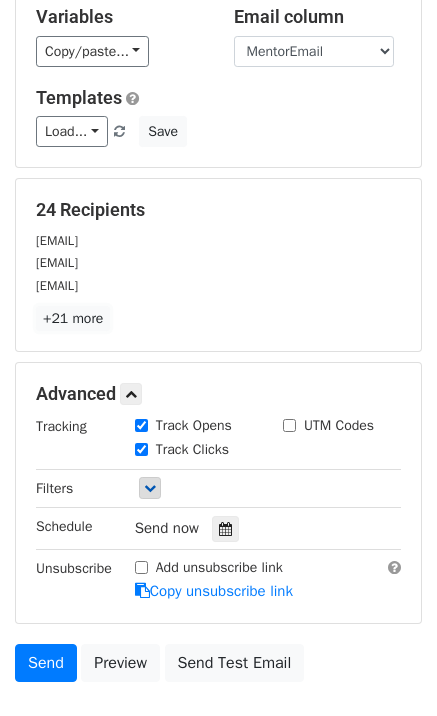 scroll, scrollTop: 358, scrollLeft: 0, axis: vertical 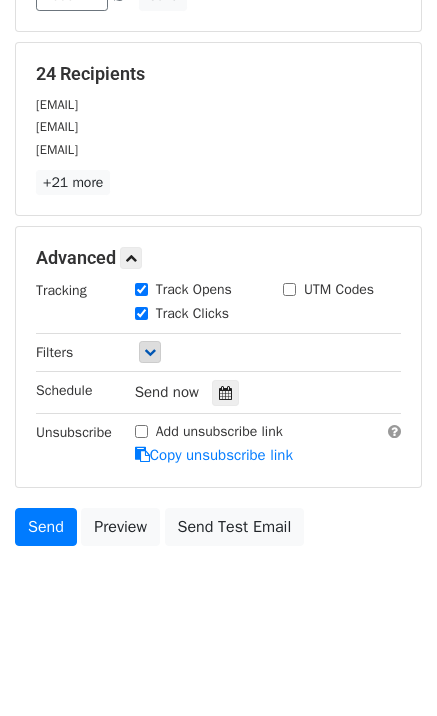 click on "Variables
Copy/paste...
{{Mentor Name}}
{{FirstName}}
{{MentorEmail}}
{{Mentor Campus}}
{{Mentee Name}}
{{Mentee Email}}
{{Mentee Campus}}
Email column
Mentor Name
FirstName
MentorEmail
Mentor Campus
Mentee Name
Mentee Email
Mentee Campus
Templates
Load...
No templates saved
Save
24 Recipients
kavin.qiu@medportal.ca
mutaz.mohamed@medportal.ca
sydney.uglow@medportal.ca
+21 more
24 Recipients
×
kavin.qiu@medportal.ca
mutaz.mohamed@medportal.ca
sydney.uglow@medportal.ca
shammah.peluola@medportal.ca
Alexis.fang@medportal.ca
sebastian.kolde@medportal.ca
keira.parr@medportal.ca
william.feng@medportal.ca
yolanda.wang@medportal.ca
domenic.distefano@medportal.ca
rhea.thomas@medportal.ca
zahra.ridha@medportal.ca" at bounding box center (218, 202) 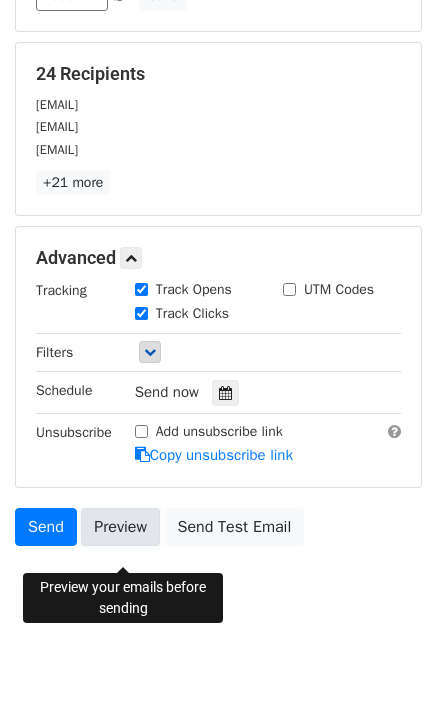 click on "Preview" at bounding box center (120, 527) 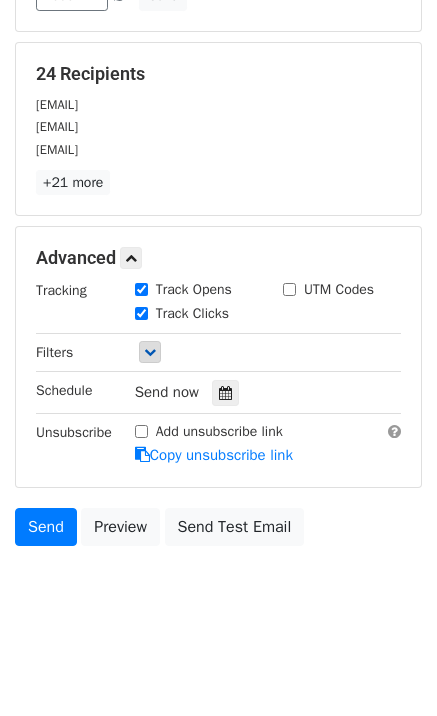 scroll, scrollTop: 0, scrollLeft: 0, axis: both 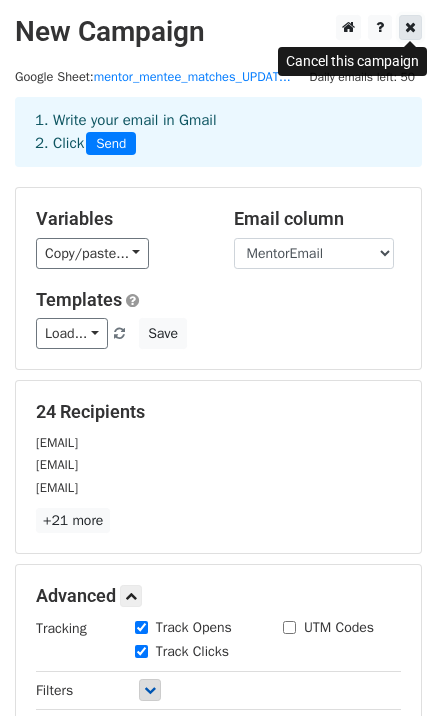 click at bounding box center (410, 27) 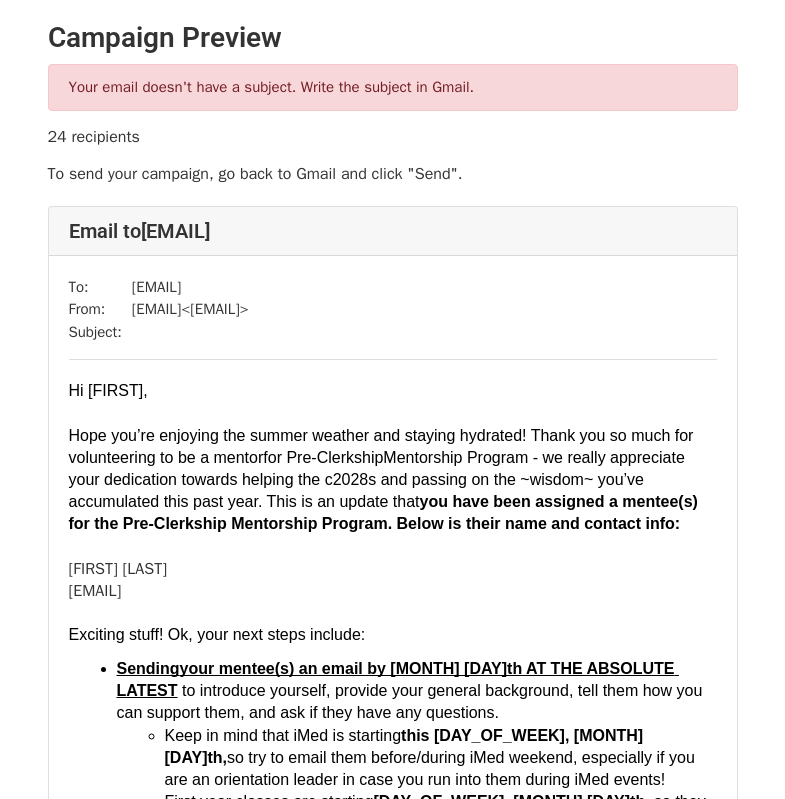 scroll, scrollTop: 0, scrollLeft: 0, axis: both 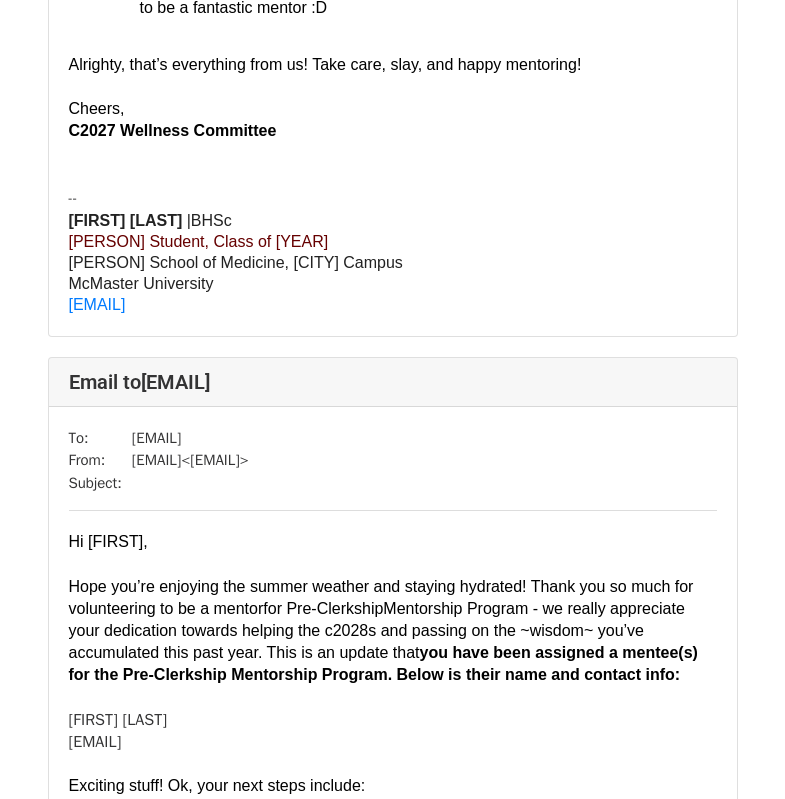click on "Michael G. DeGroote School of Medicine, Niagara Campus" at bounding box center (236, 262) 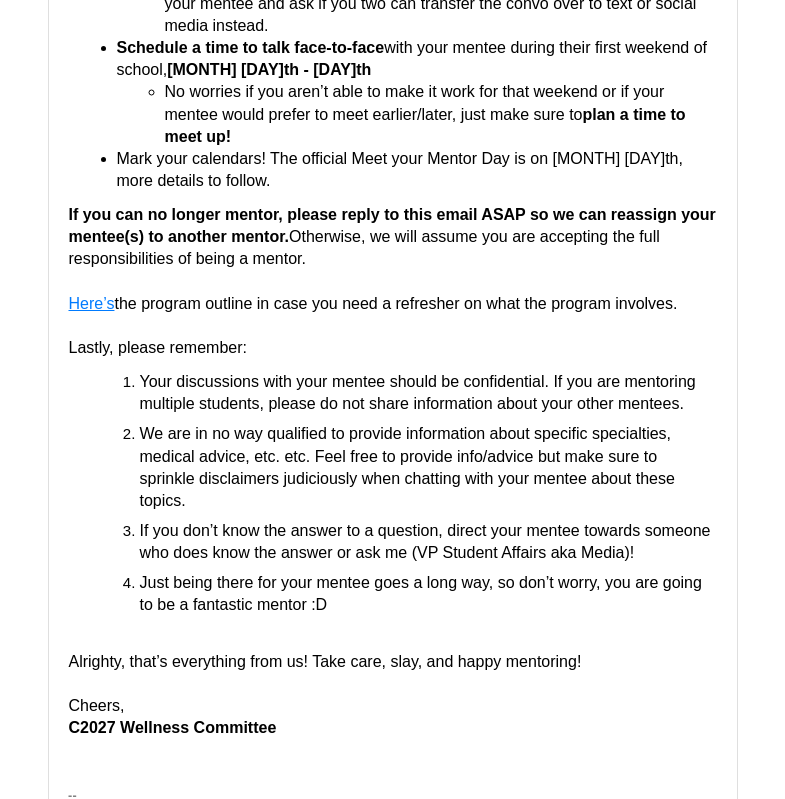 scroll, scrollTop: 18649, scrollLeft: 0, axis: vertical 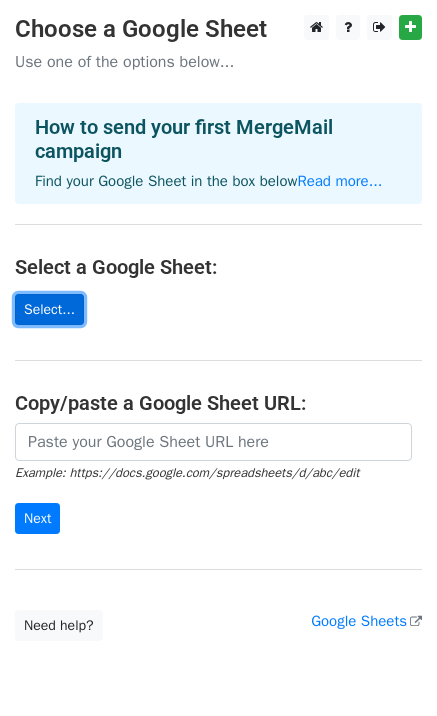 click on "Select..." at bounding box center [49, 309] 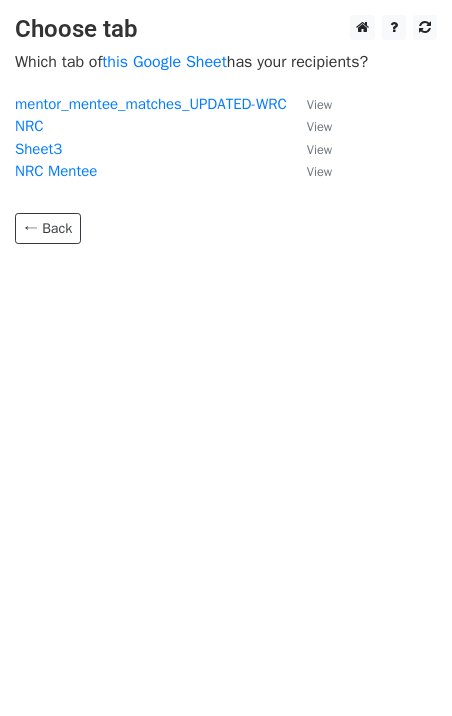 scroll, scrollTop: 0, scrollLeft: 0, axis: both 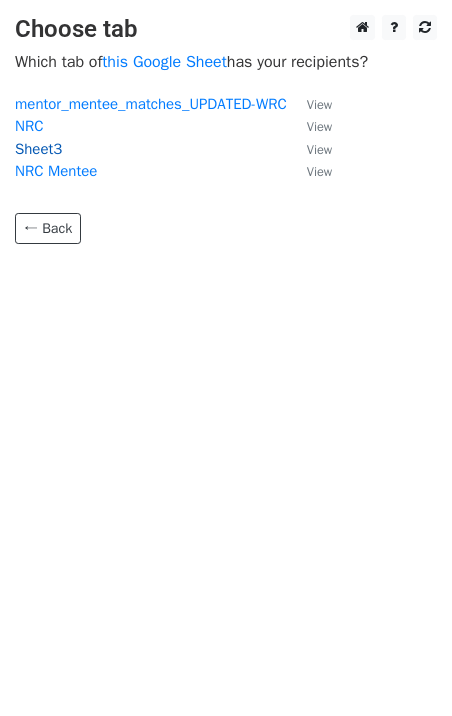 click on "Sheet3" at bounding box center [38, 149] 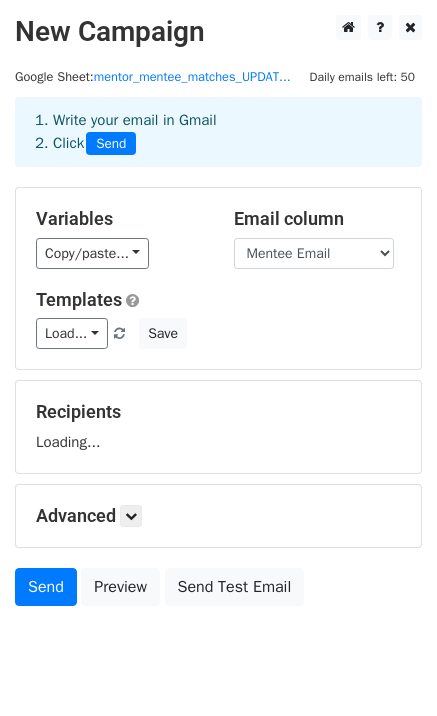 scroll, scrollTop: 0, scrollLeft: 0, axis: both 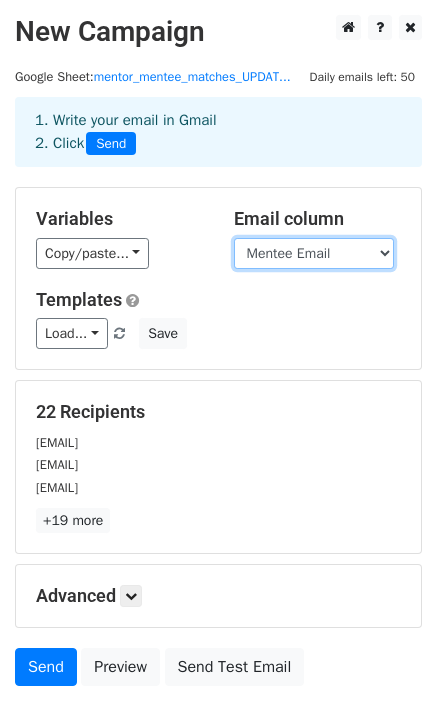 click on "Mentor Name
FirstName
MentorEmail
Mentor Campus
Mentee Name
Mentee Email
Mentee Campus" at bounding box center [314, 253] 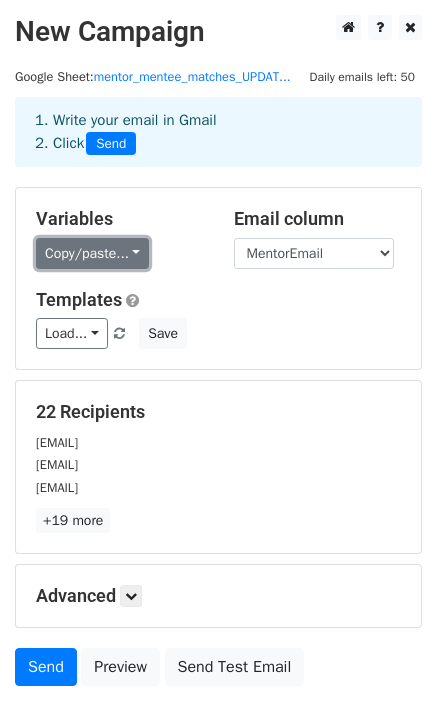 click on "Copy/paste..." at bounding box center (92, 253) 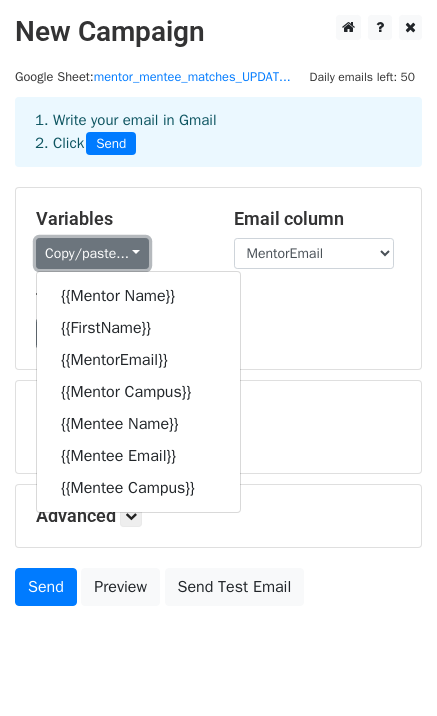 click on "Copy/paste..." at bounding box center [92, 253] 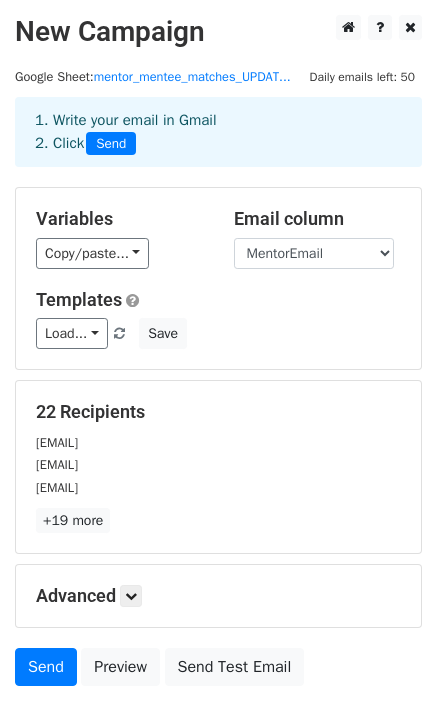 click on "Variables" at bounding box center (120, 219) 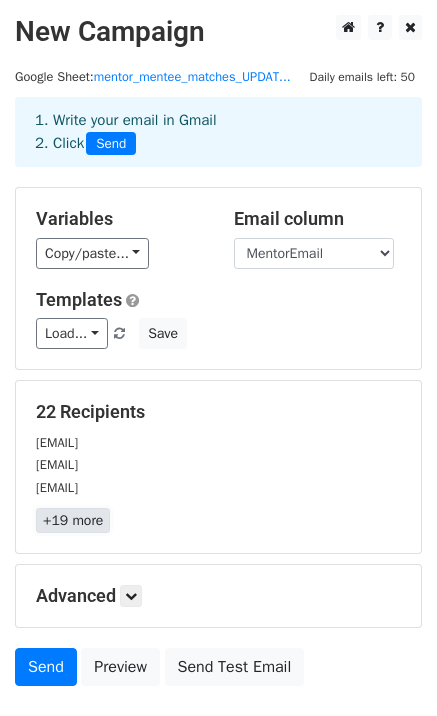 click on "+19 more" at bounding box center [73, 520] 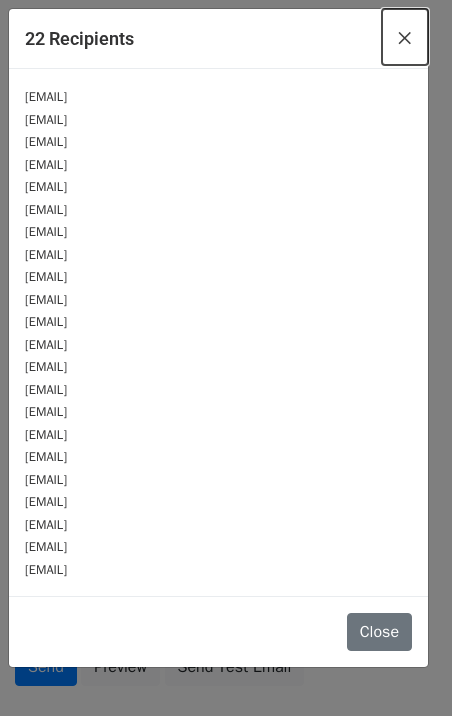 click on "×" at bounding box center [405, 37] 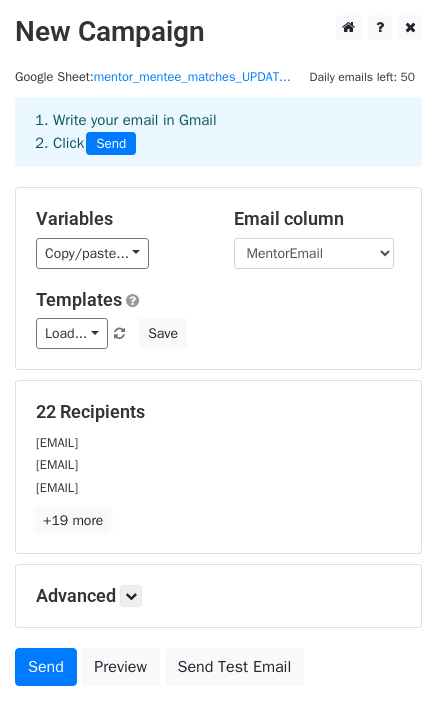 scroll, scrollTop: 163, scrollLeft: 0, axis: vertical 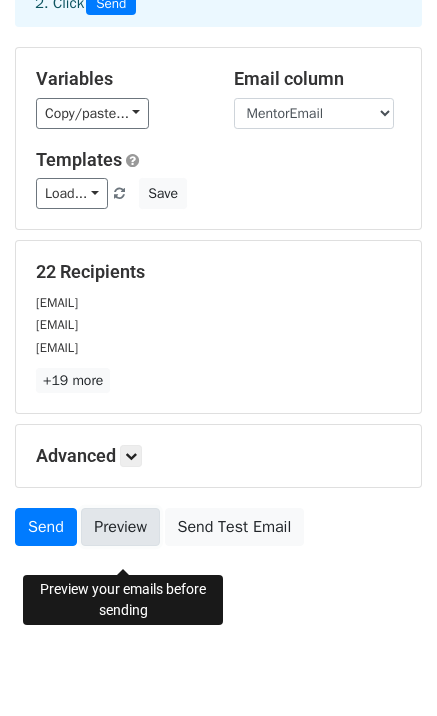 click on "Preview" at bounding box center (120, 527) 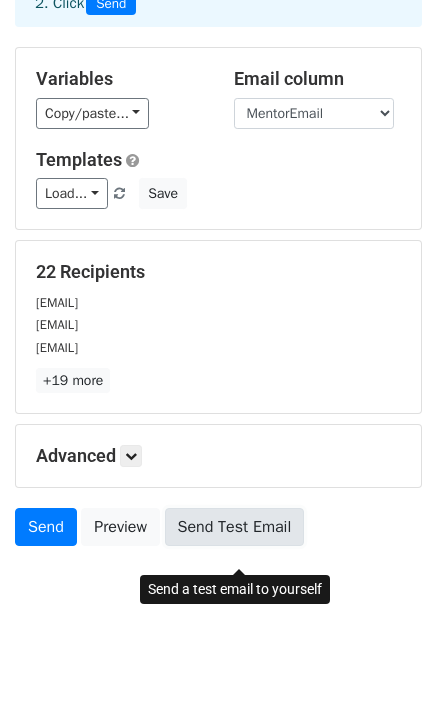 click on "Send Test Email" at bounding box center [235, 527] 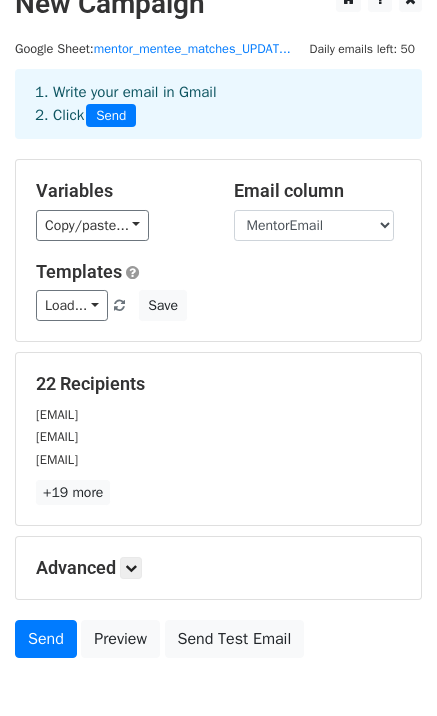 scroll, scrollTop: 0, scrollLeft: 0, axis: both 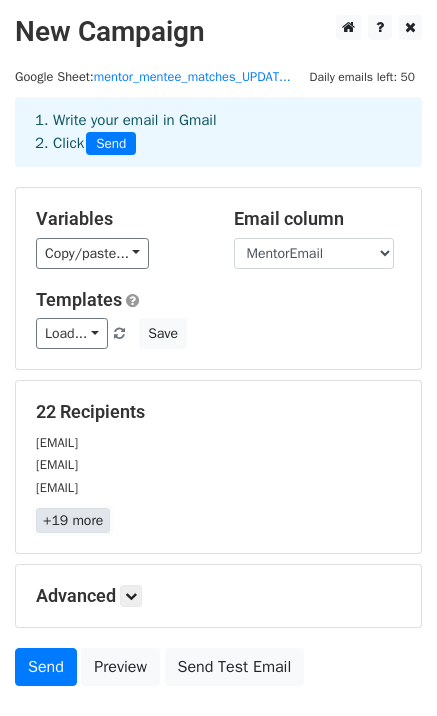 click on "+19 more" at bounding box center [73, 520] 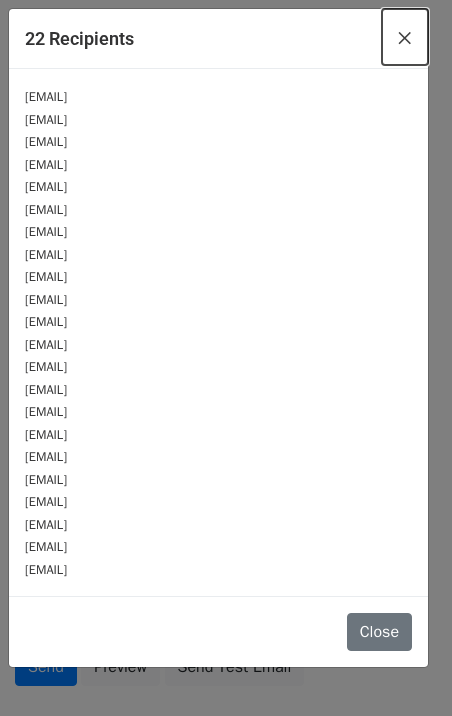 click on "×" at bounding box center [405, 37] 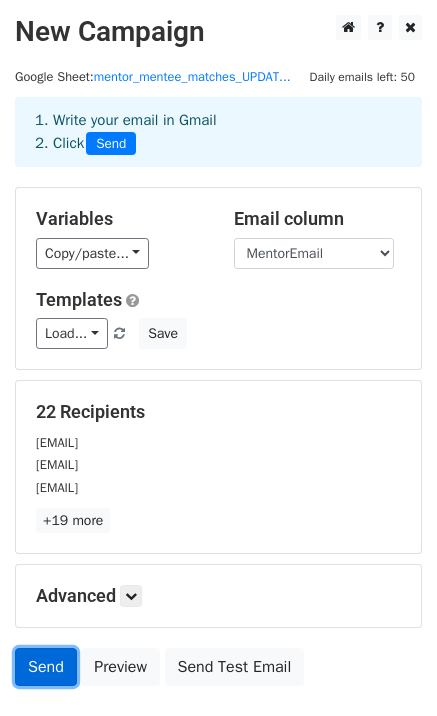click on "Send" at bounding box center (46, 667) 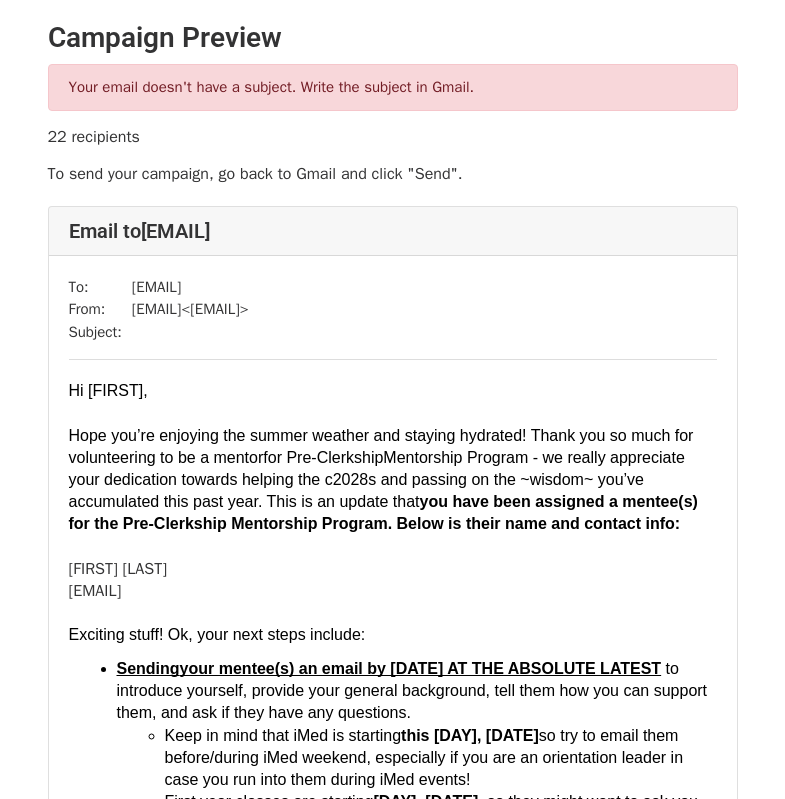 scroll, scrollTop: 0, scrollLeft: 0, axis: both 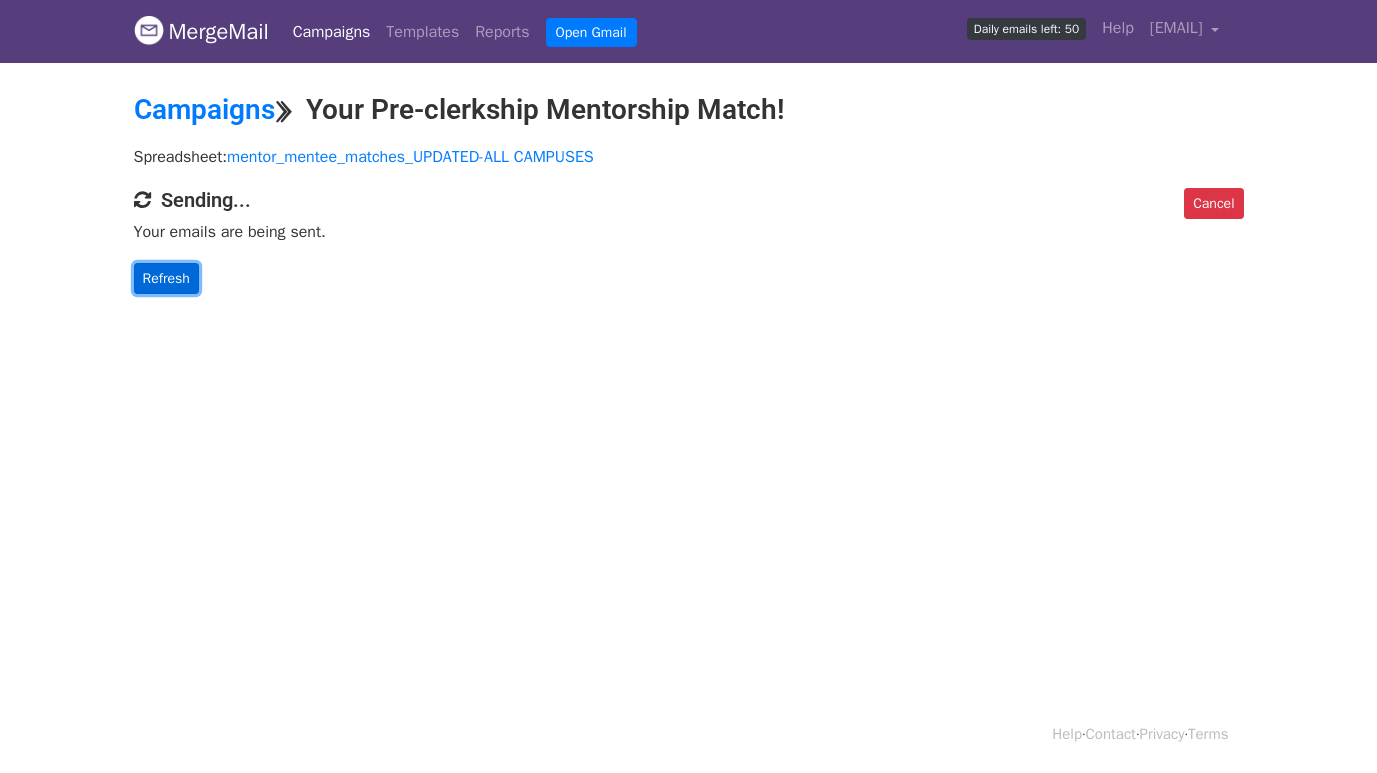click on "Refresh" at bounding box center (166, 278) 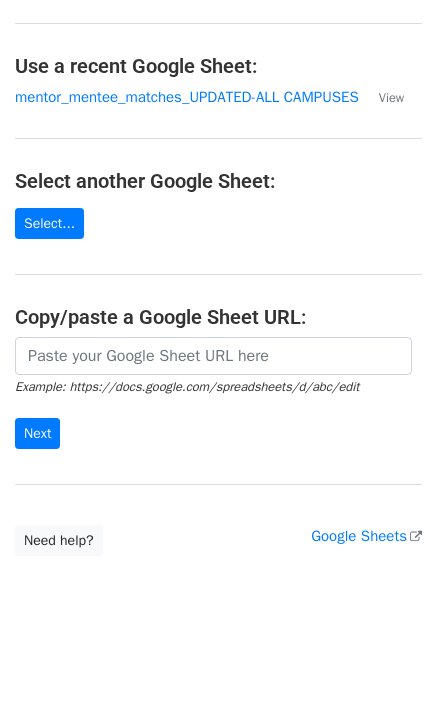 scroll, scrollTop: 0, scrollLeft: 0, axis: both 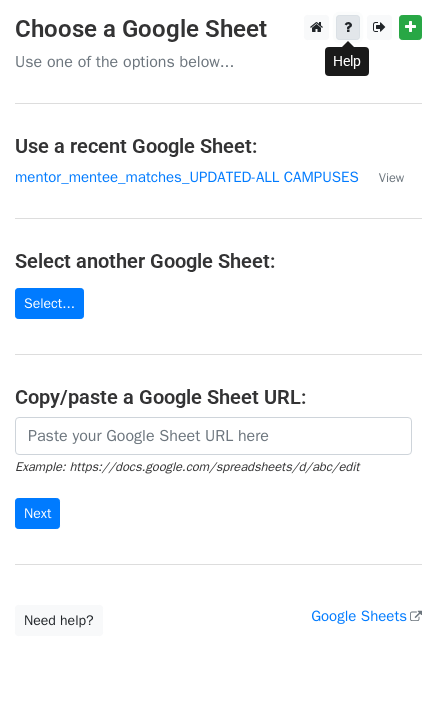 click at bounding box center (348, 27) 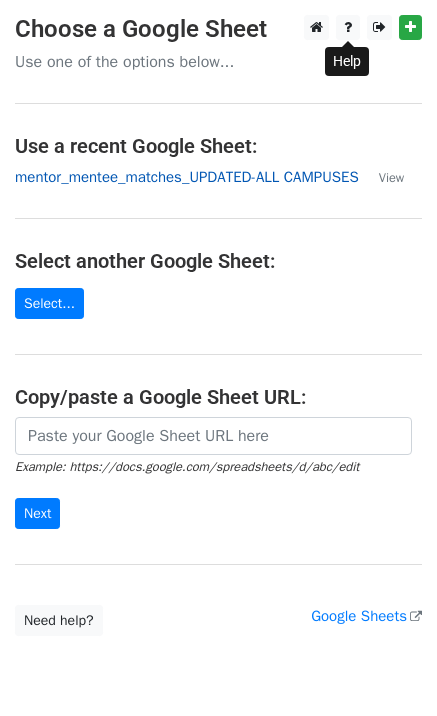 click on "mentor_mentee_matches_UPDATED-ALL CAMPUSES" at bounding box center (187, 177) 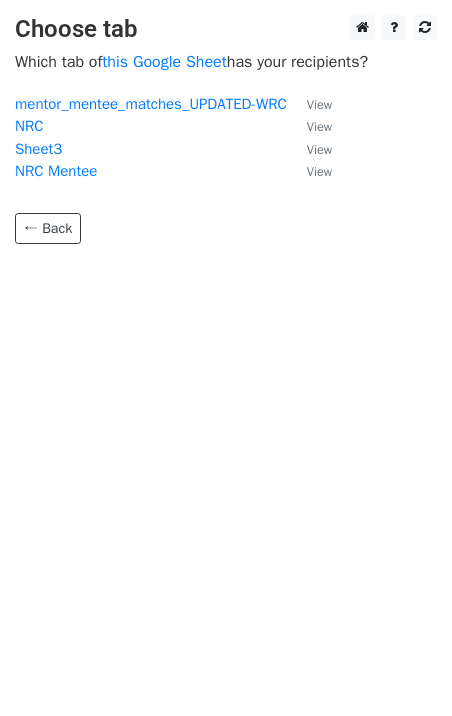 scroll, scrollTop: 0, scrollLeft: 0, axis: both 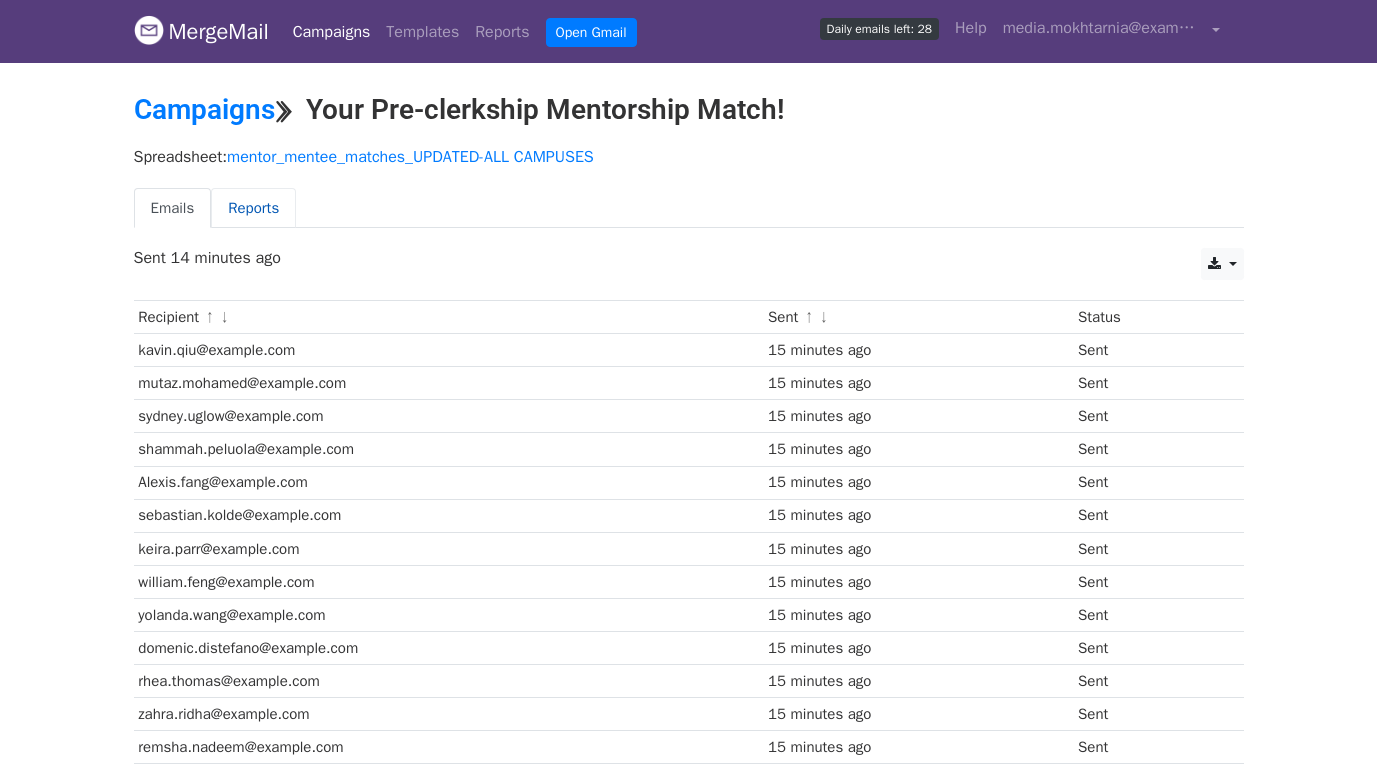 click on "Reports" at bounding box center (253, 208) 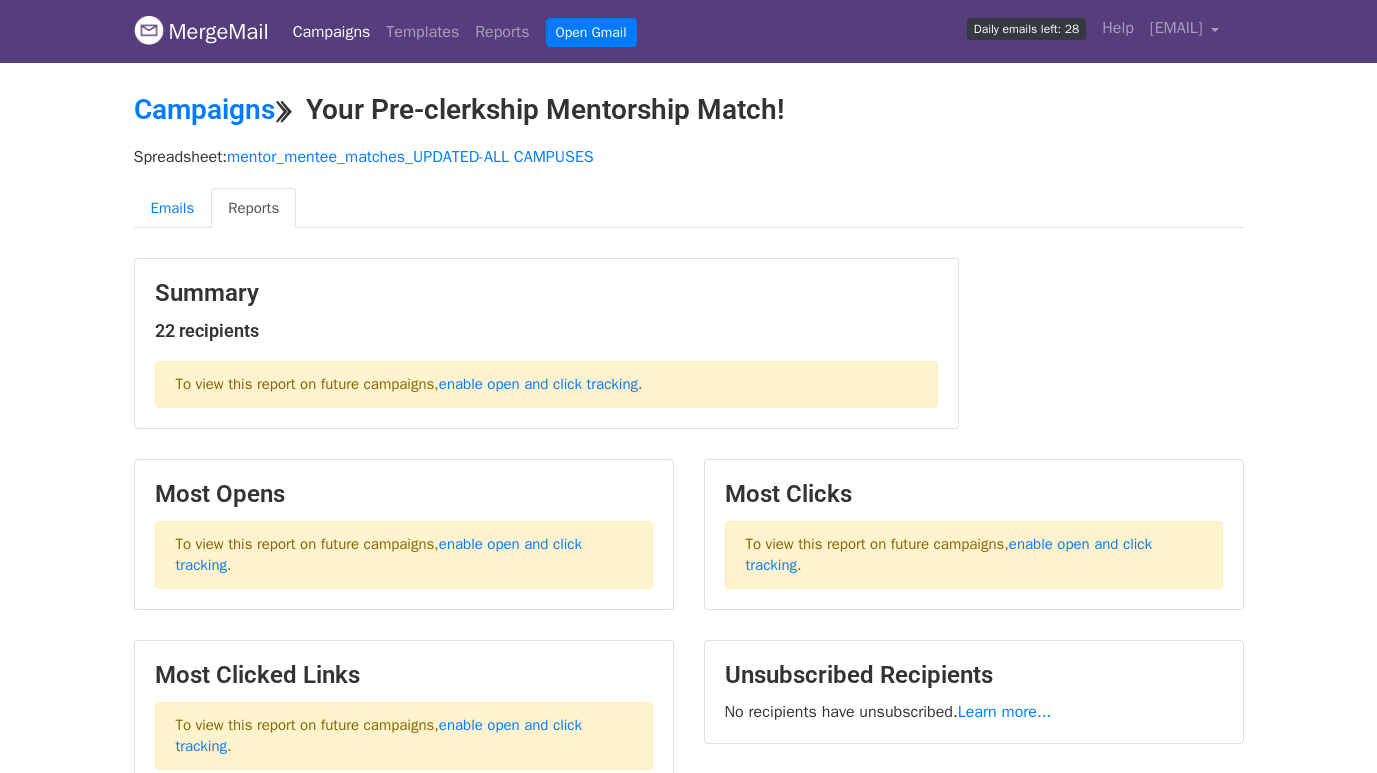scroll, scrollTop: 0, scrollLeft: 0, axis: both 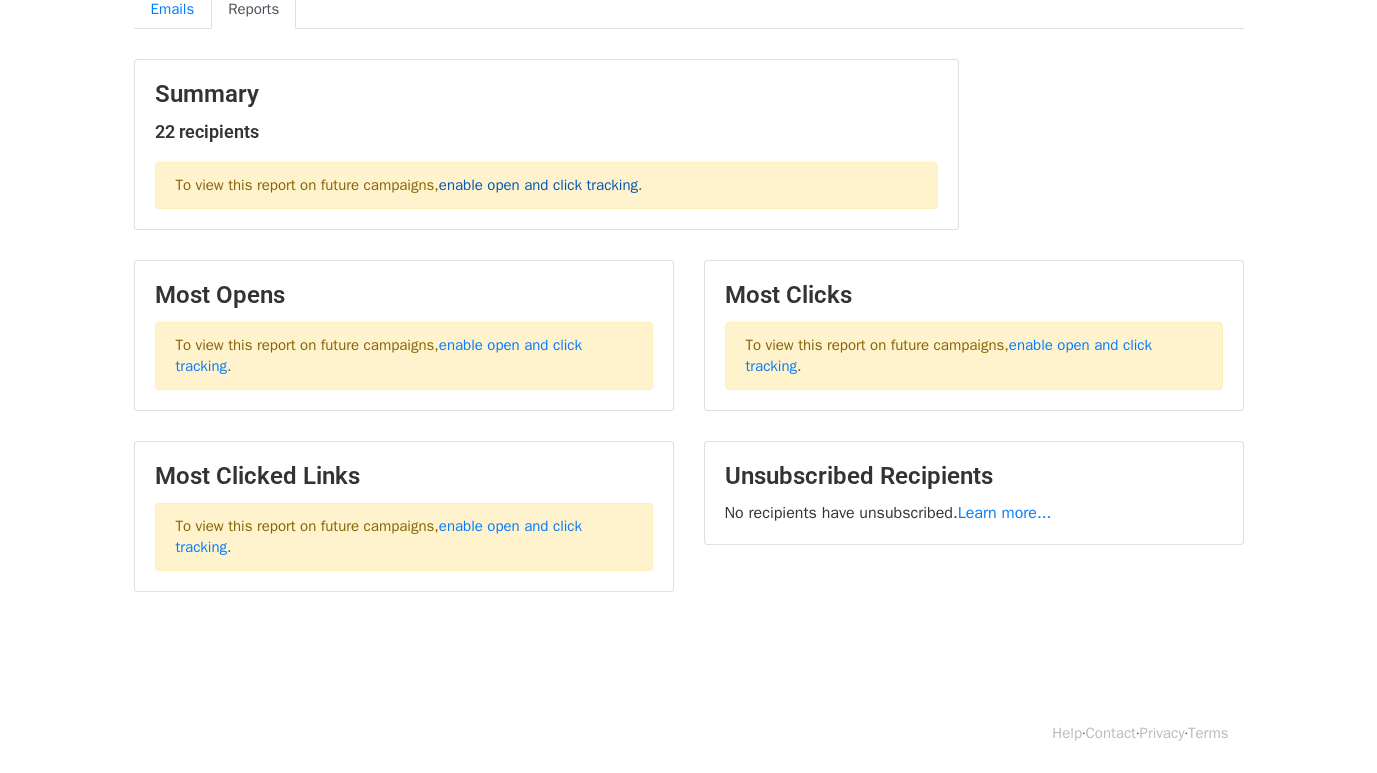 click on "enable open and click tracking" at bounding box center [538, 185] 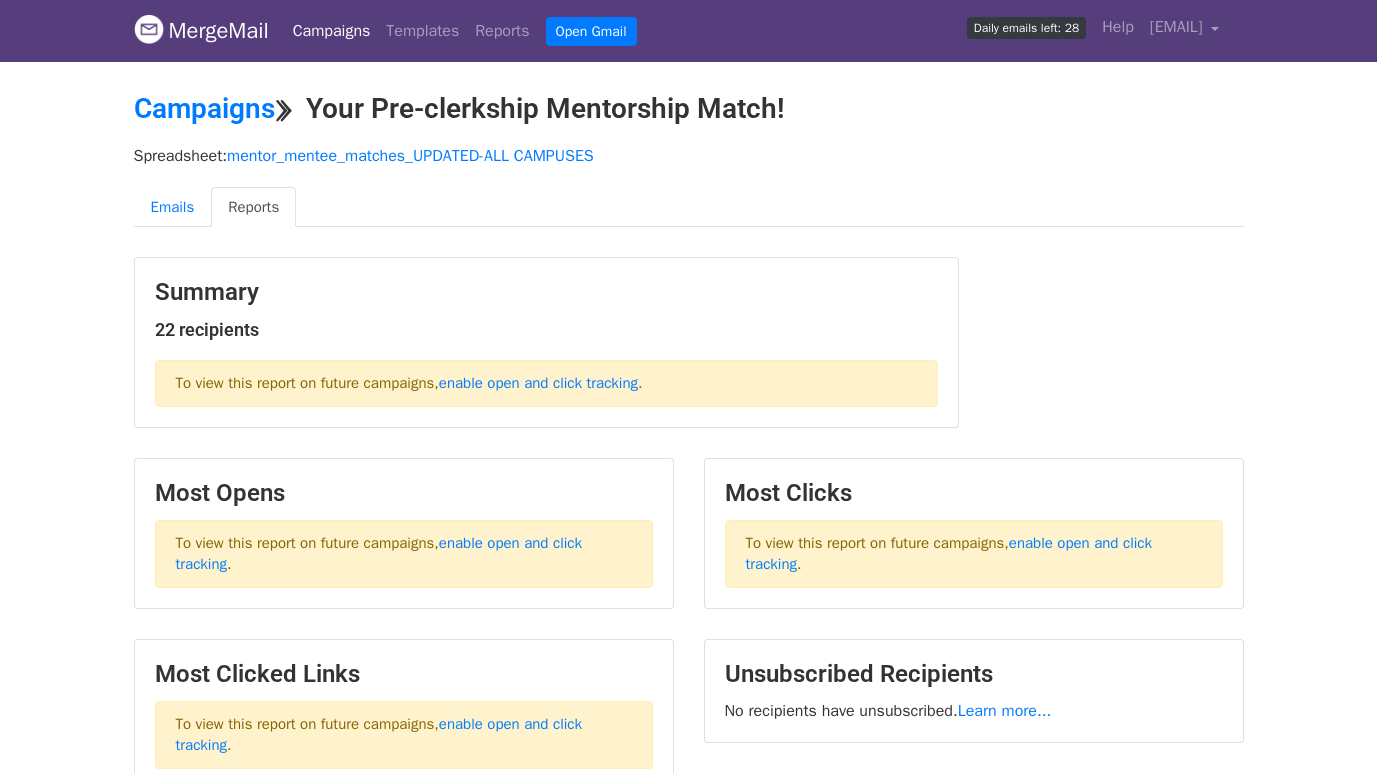 scroll, scrollTop: 0, scrollLeft: 0, axis: both 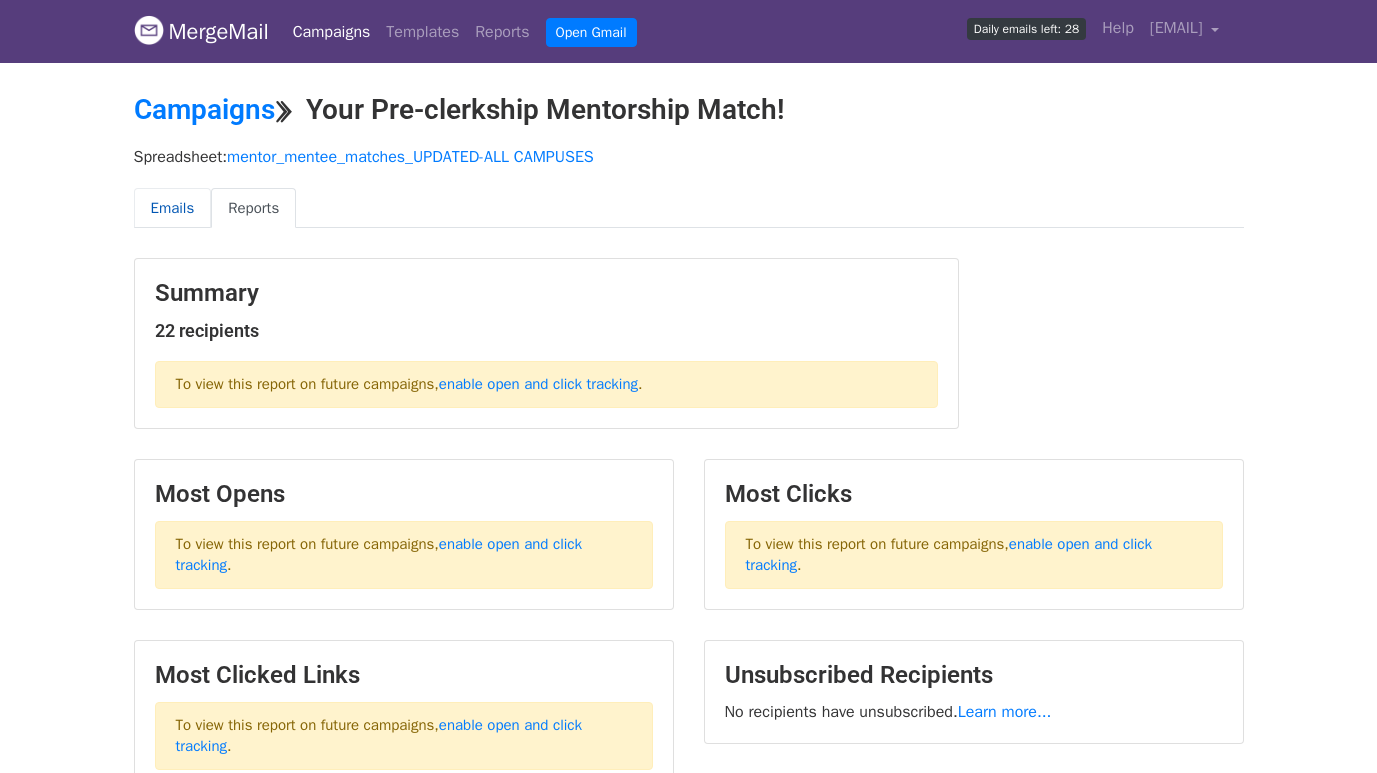 click on "Emails" at bounding box center (173, 208) 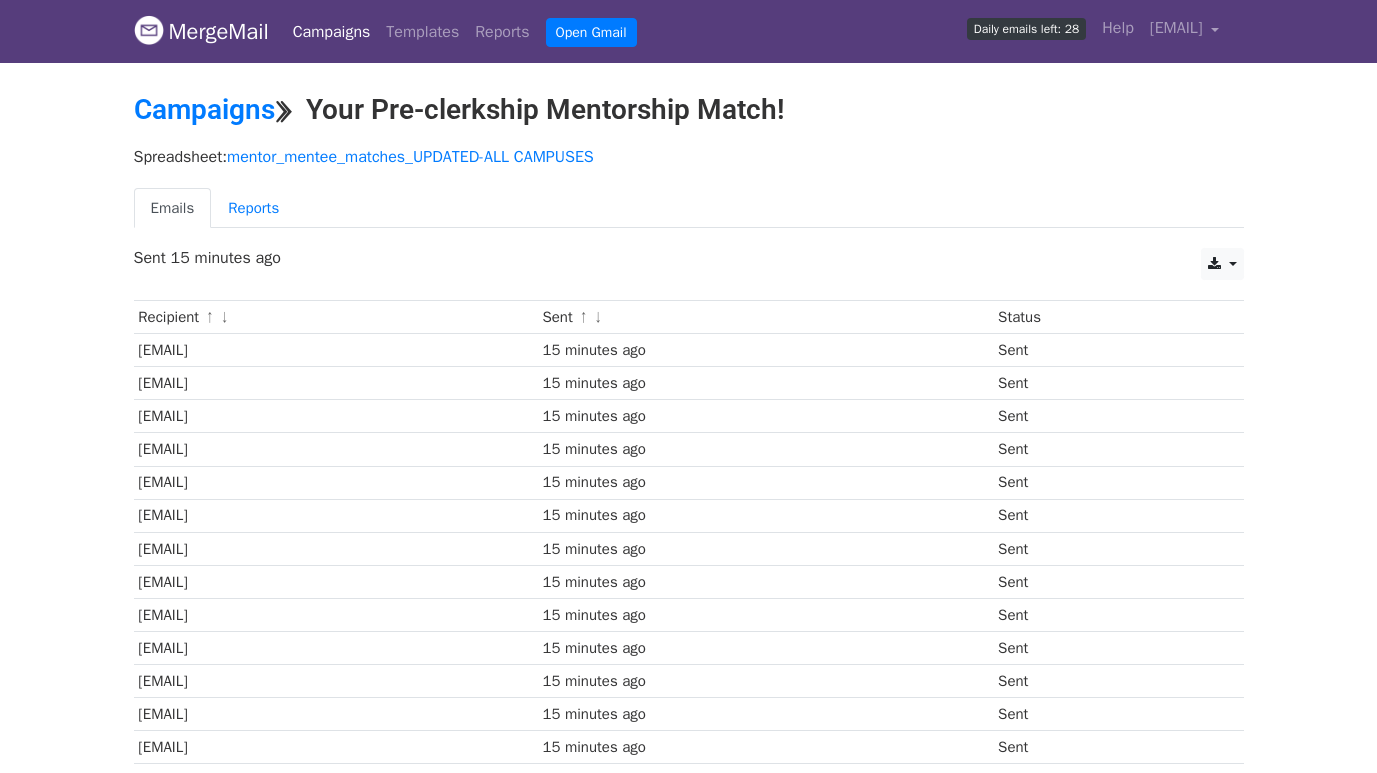 scroll, scrollTop: 22, scrollLeft: 0, axis: vertical 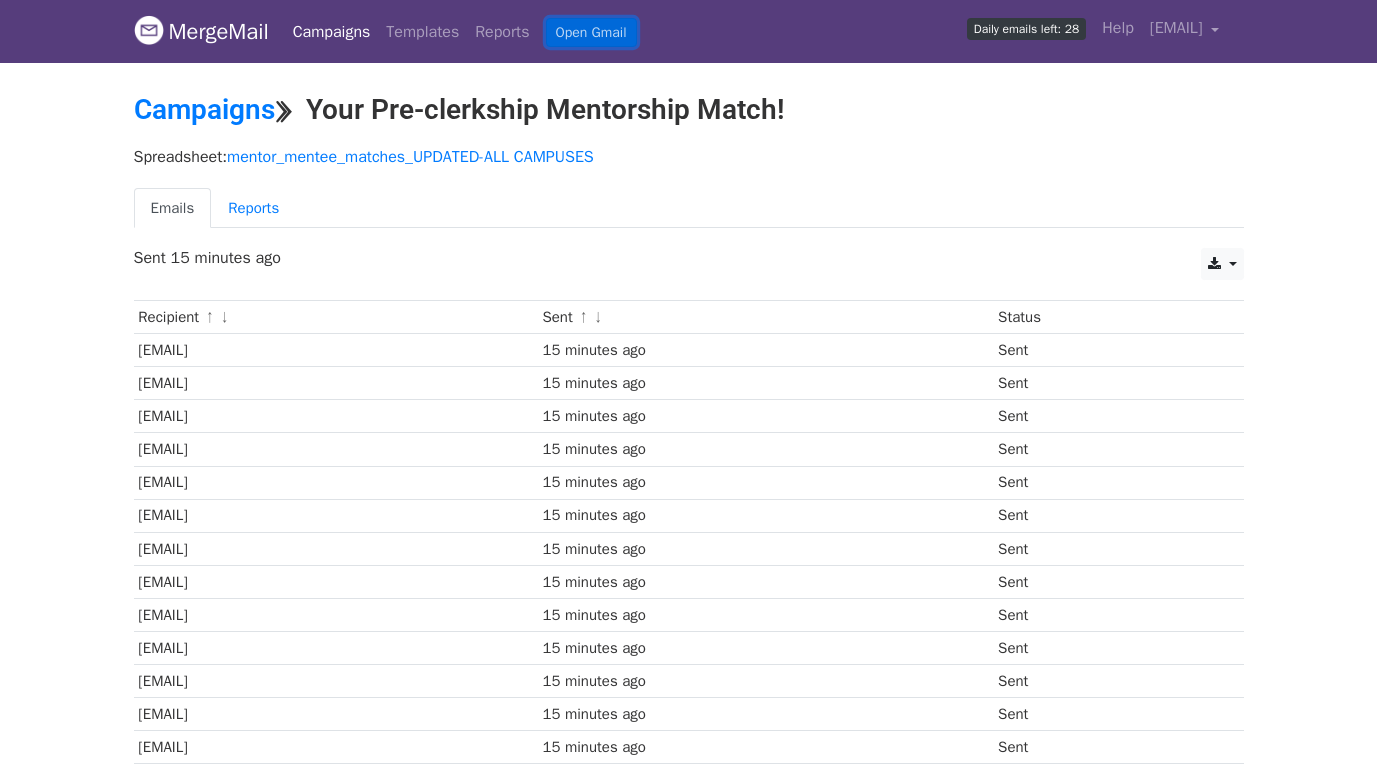 click on "Open Gmail" at bounding box center [591, 32] 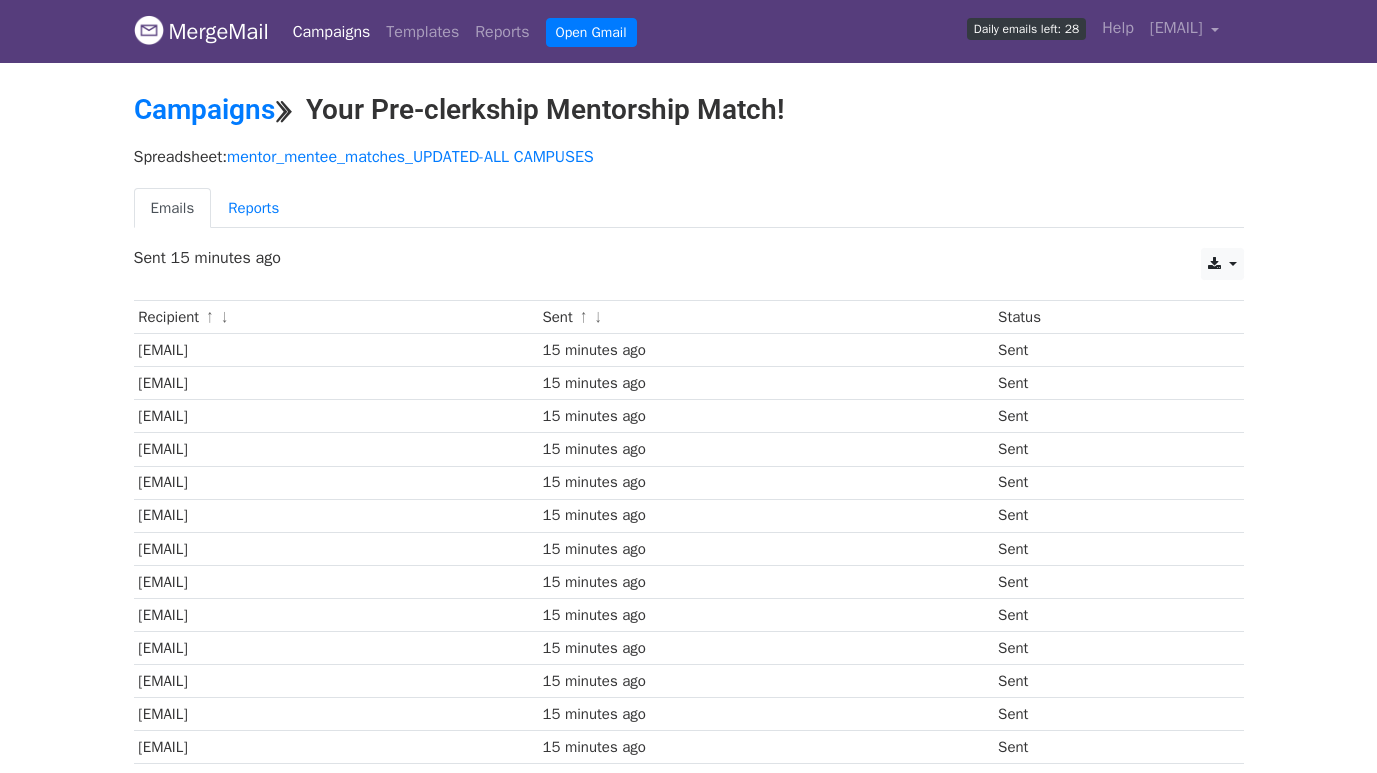 click on "MergeMail
Campaigns
Templates
Reports
Open Gmail
Daily emails left: 28
Help
[EMAIL]
Account
Unsubscribes
Integrations
Notification Settings
Sign out" at bounding box center [689, 31] 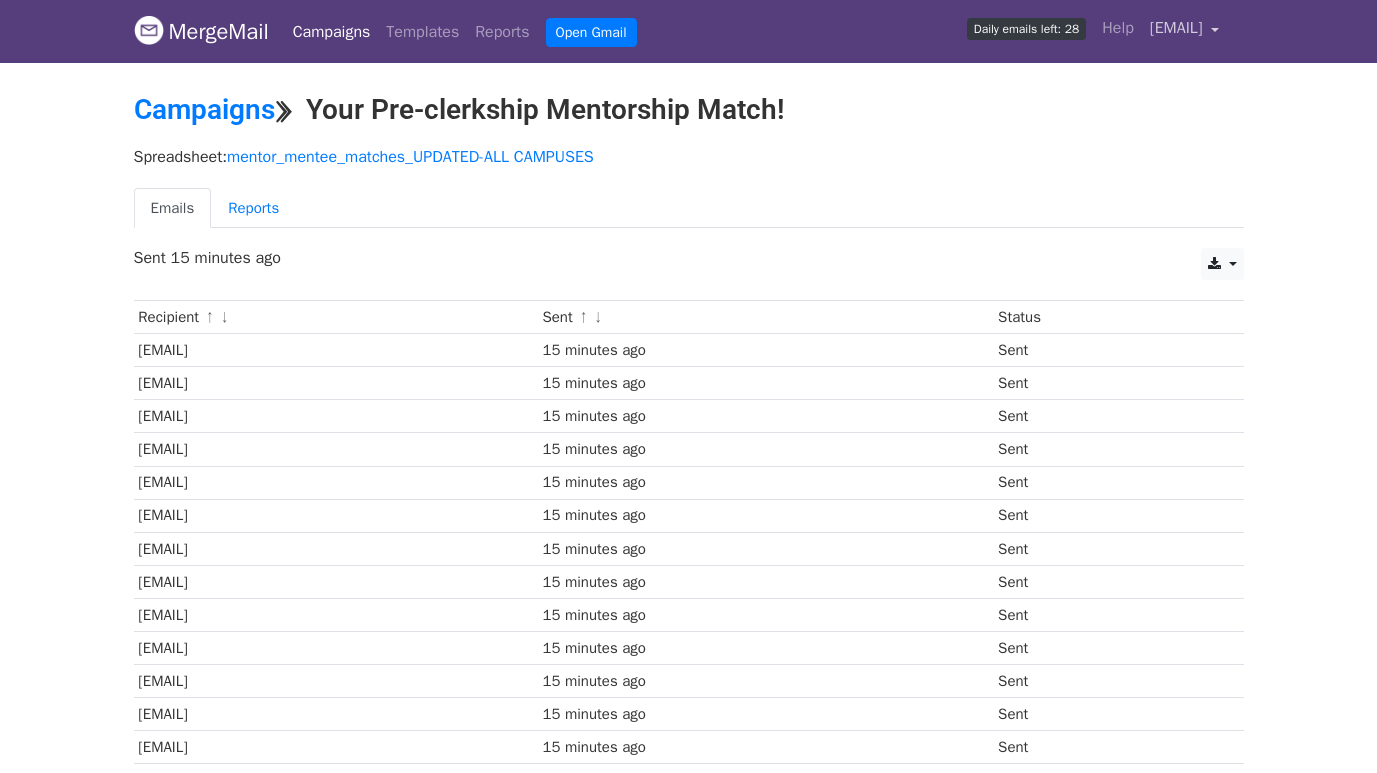 click on "[EMAIL]" at bounding box center [1185, 31] 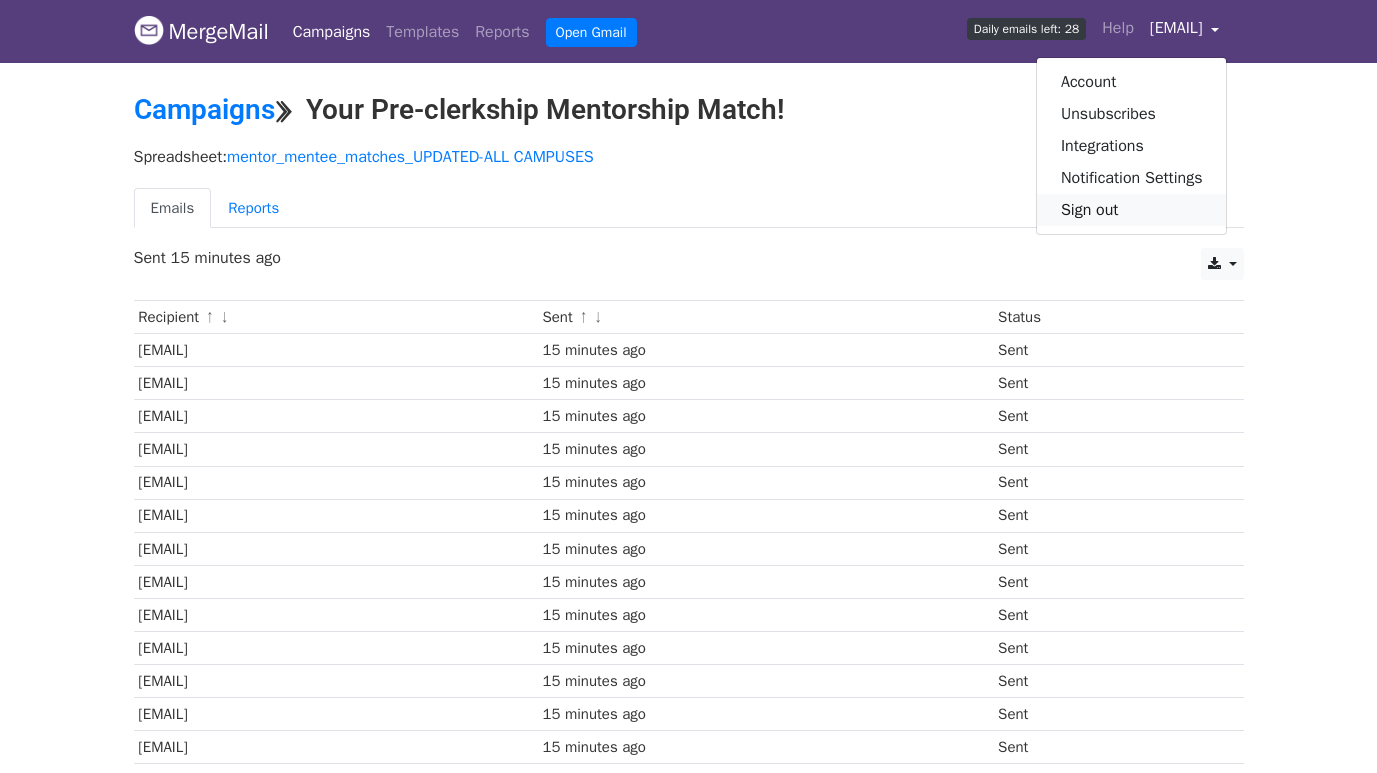 click on "Sign out" at bounding box center (1132, 210) 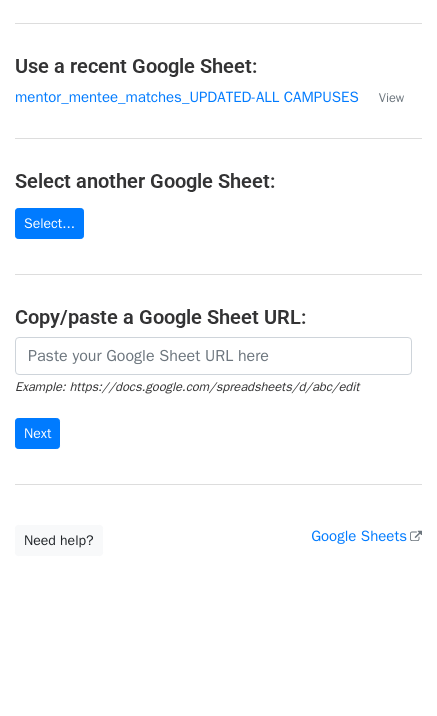 scroll, scrollTop: 0, scrollLeft: 0, axis: both 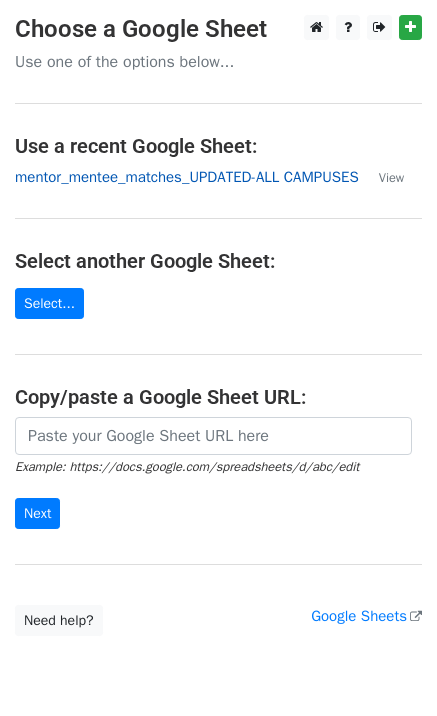 click on "mentor_mentee_matches_UPDATED-ALL CAMPUSES" at bounding box center (187, 177) 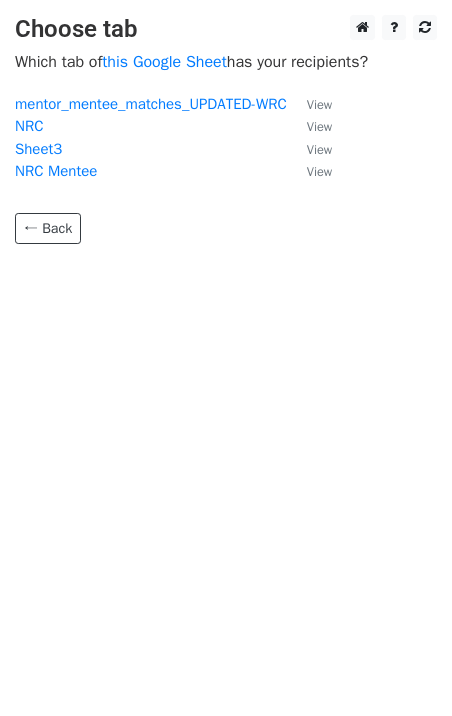 scroll, scrollTop: 0, scrollLeft: 0, axis: both 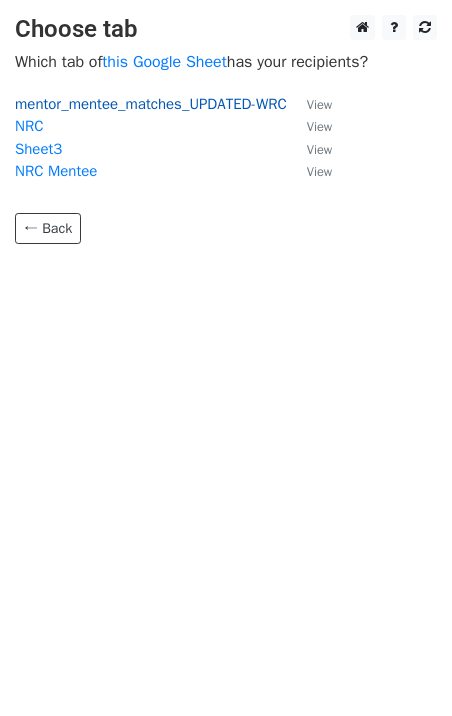 click on "mentor_mentee_matches_UPDATED-WRC" at bounding box center (151, 104) 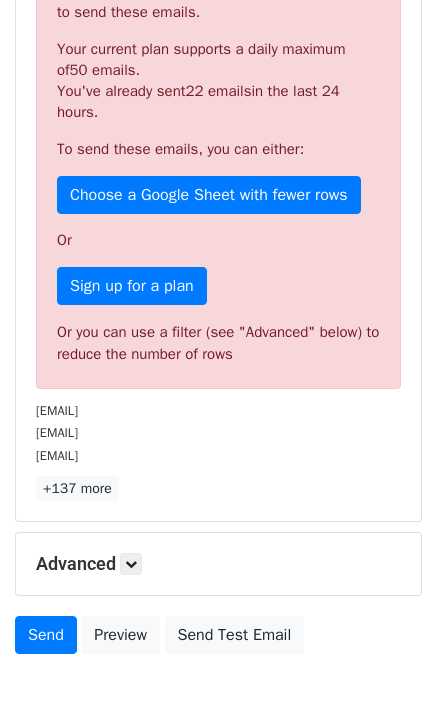scroll, scrollTop: 469, scrollLeft: 0, axis: vertical 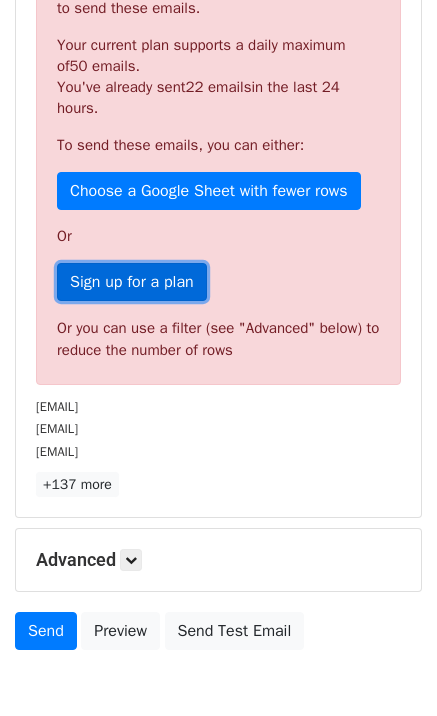 click on "Sign up for a plan" at bounding box center (132, 282) 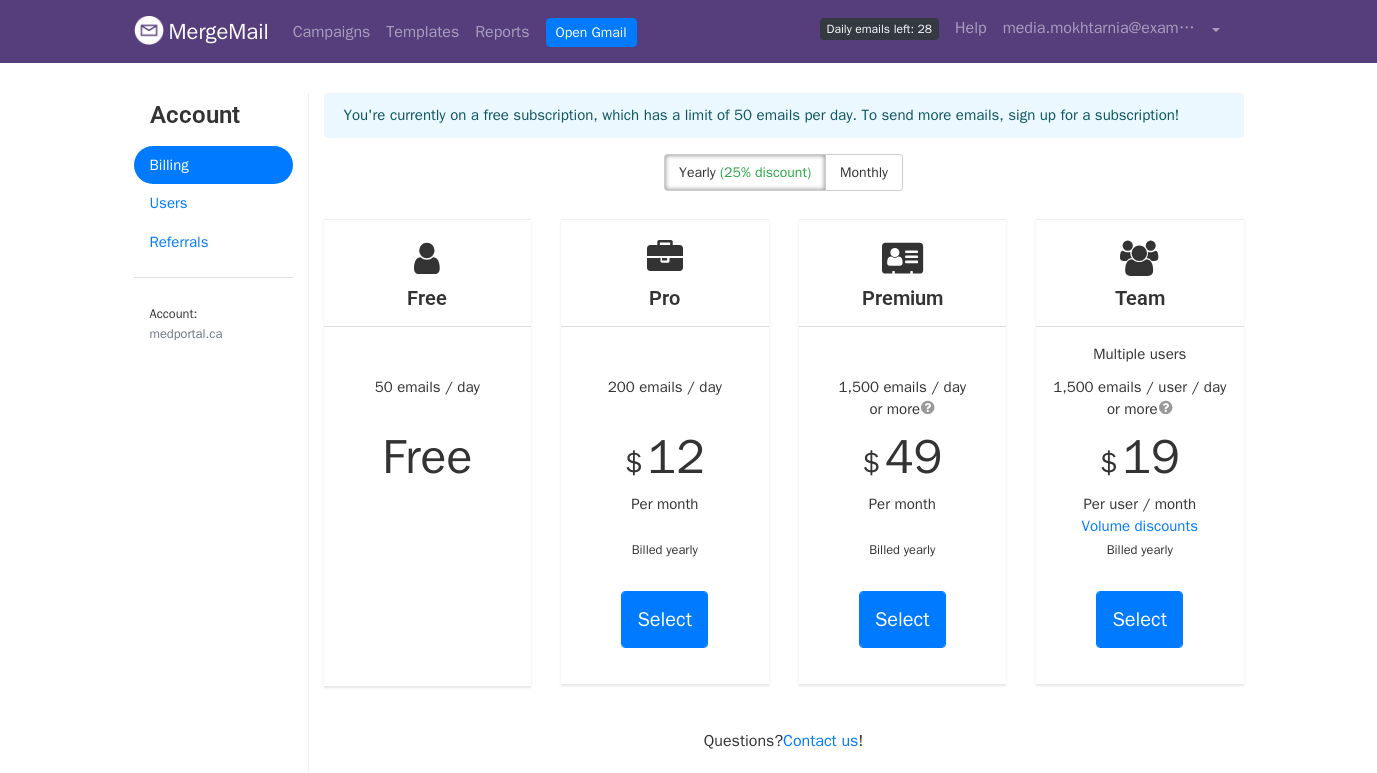 scroll, scrollTop: 0, scrollLeft: 0, axis: both 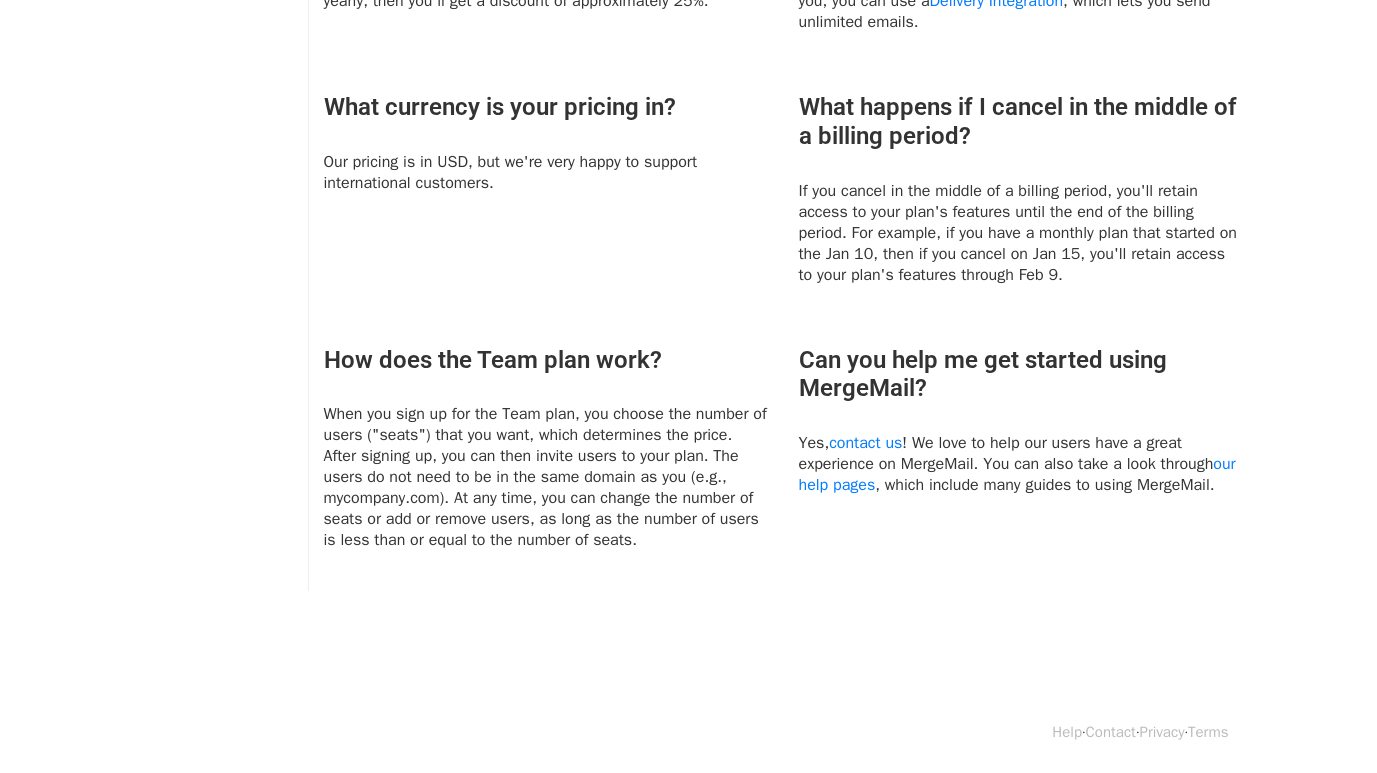 click on "What currency is your pricing in?
Our pricing is in USD, but we're very happy to support international customers." at bounding box center [546, 189] 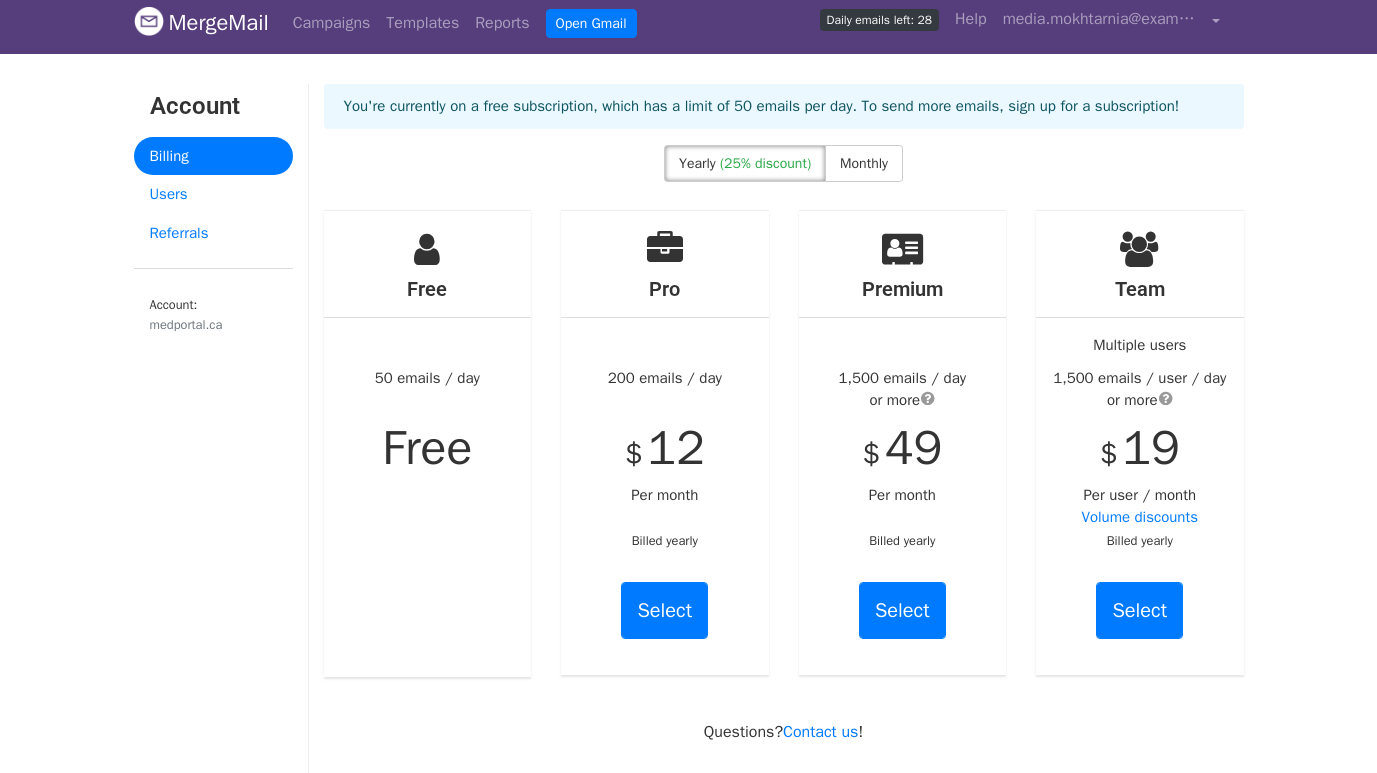 scroll, scrollTop: 0, scrollLeft: 0, axis: both 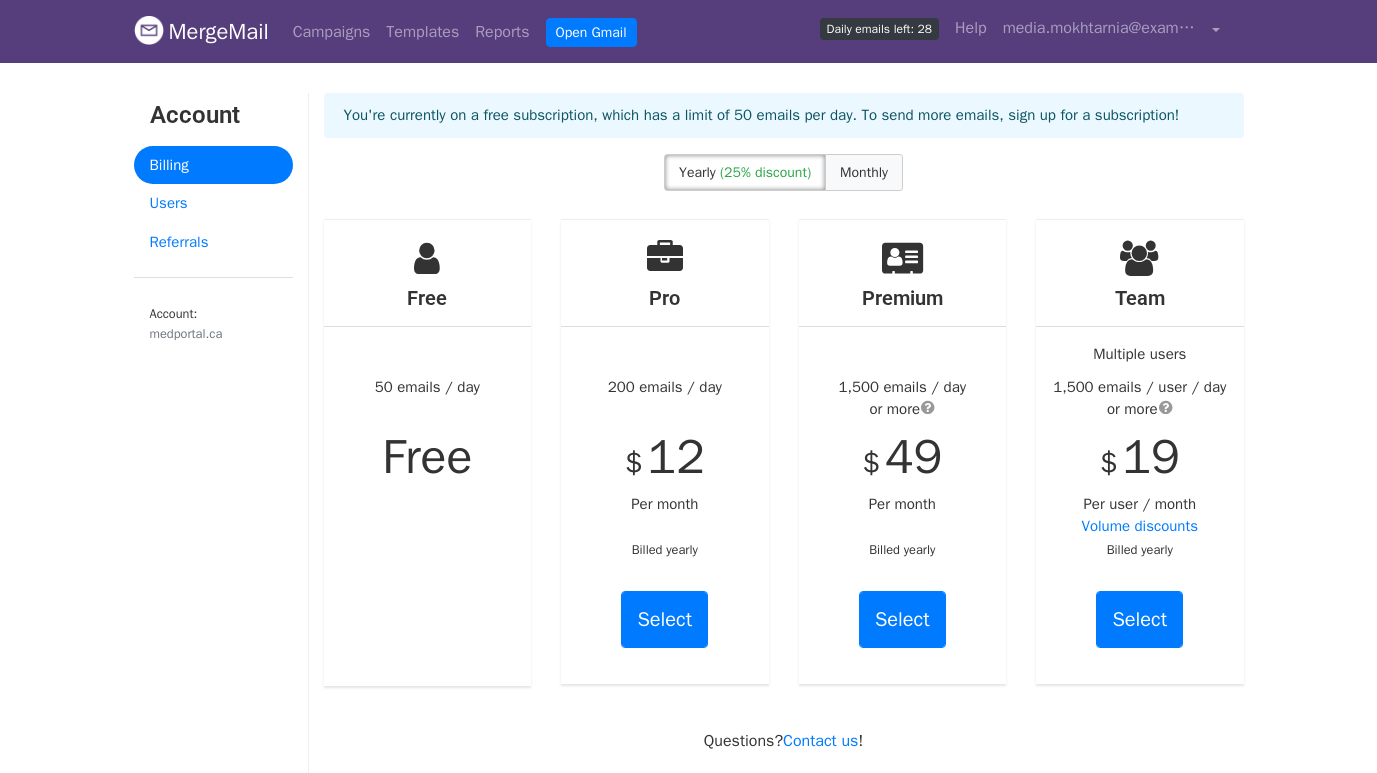 click on "Monthly" at bounding box center [864, 172] 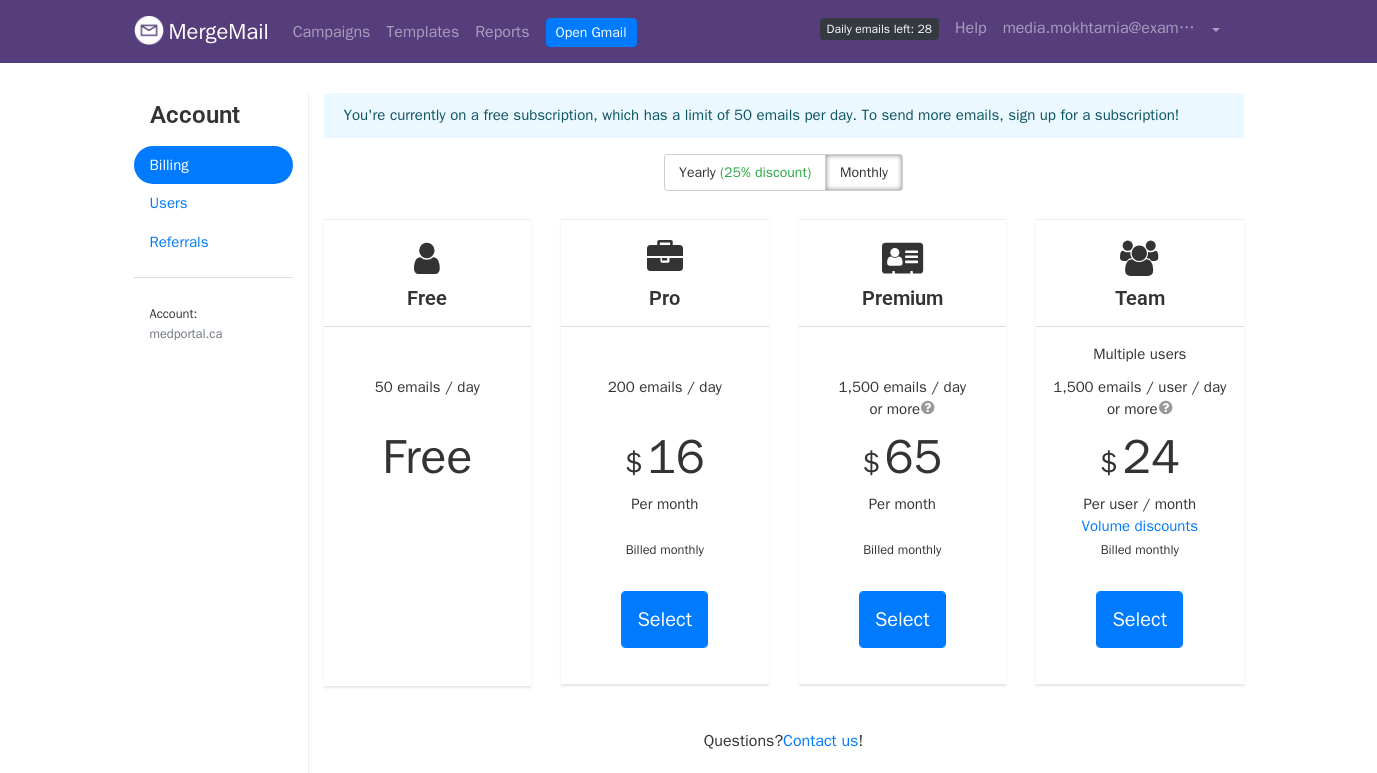 click on "Monthly" at bounding box center [864, 172] 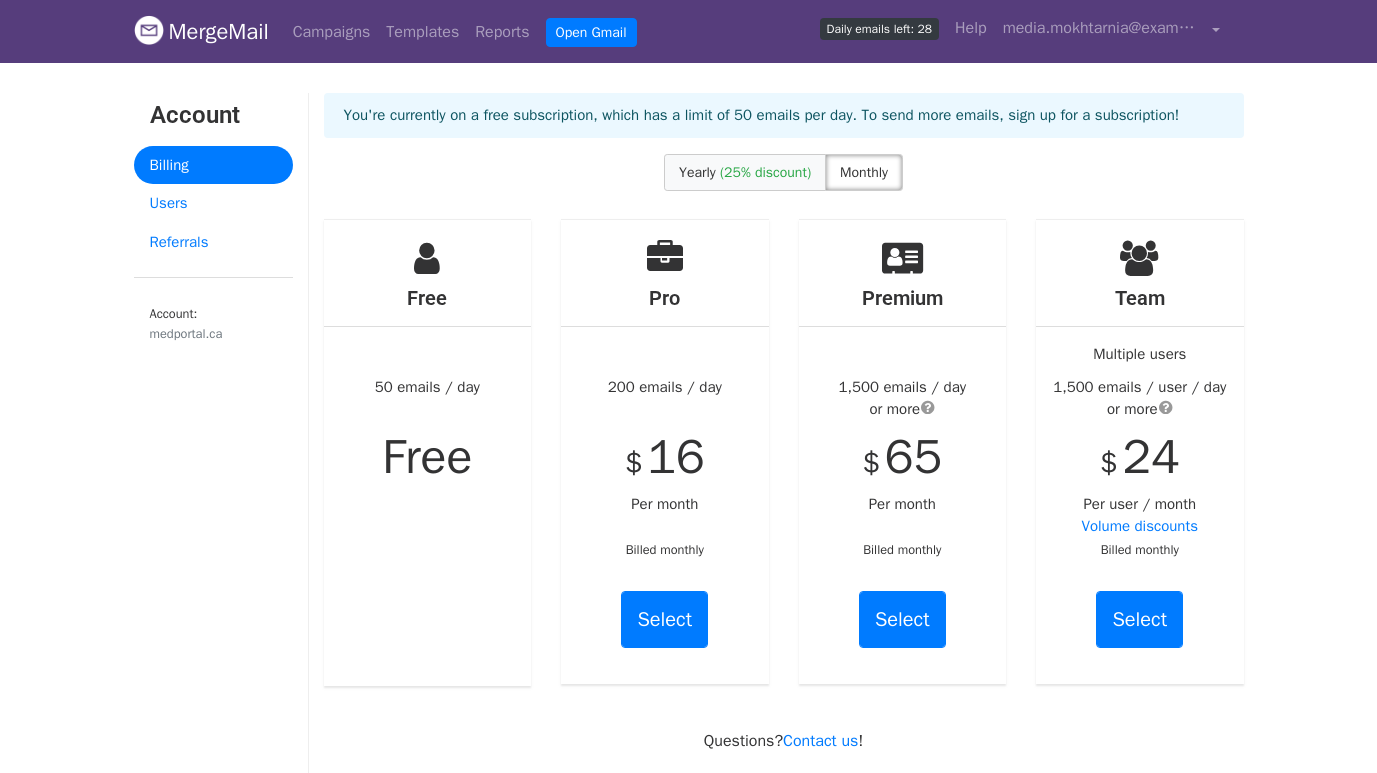click on "(25% discount)" at bounding box center (765, 172) 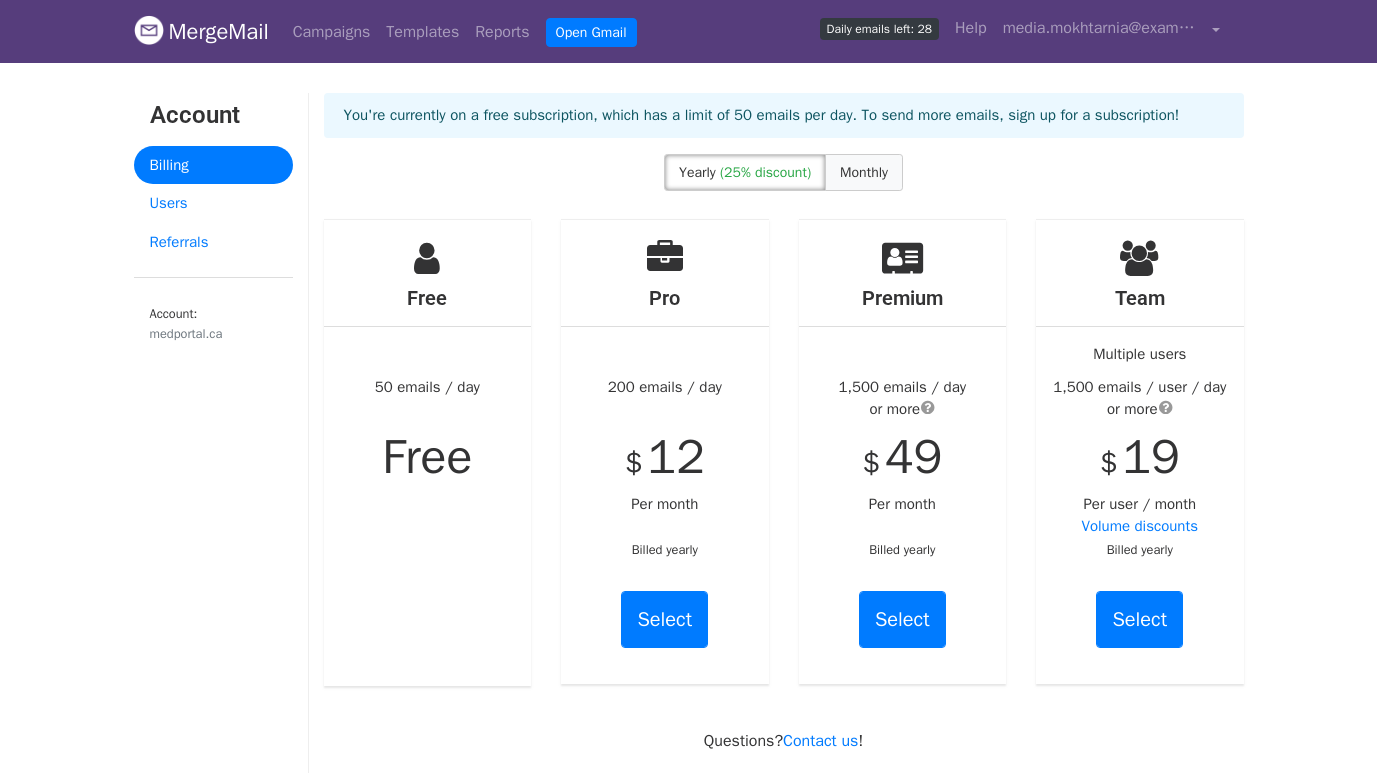 click on "Monthly" at bounding box center (864, 172) 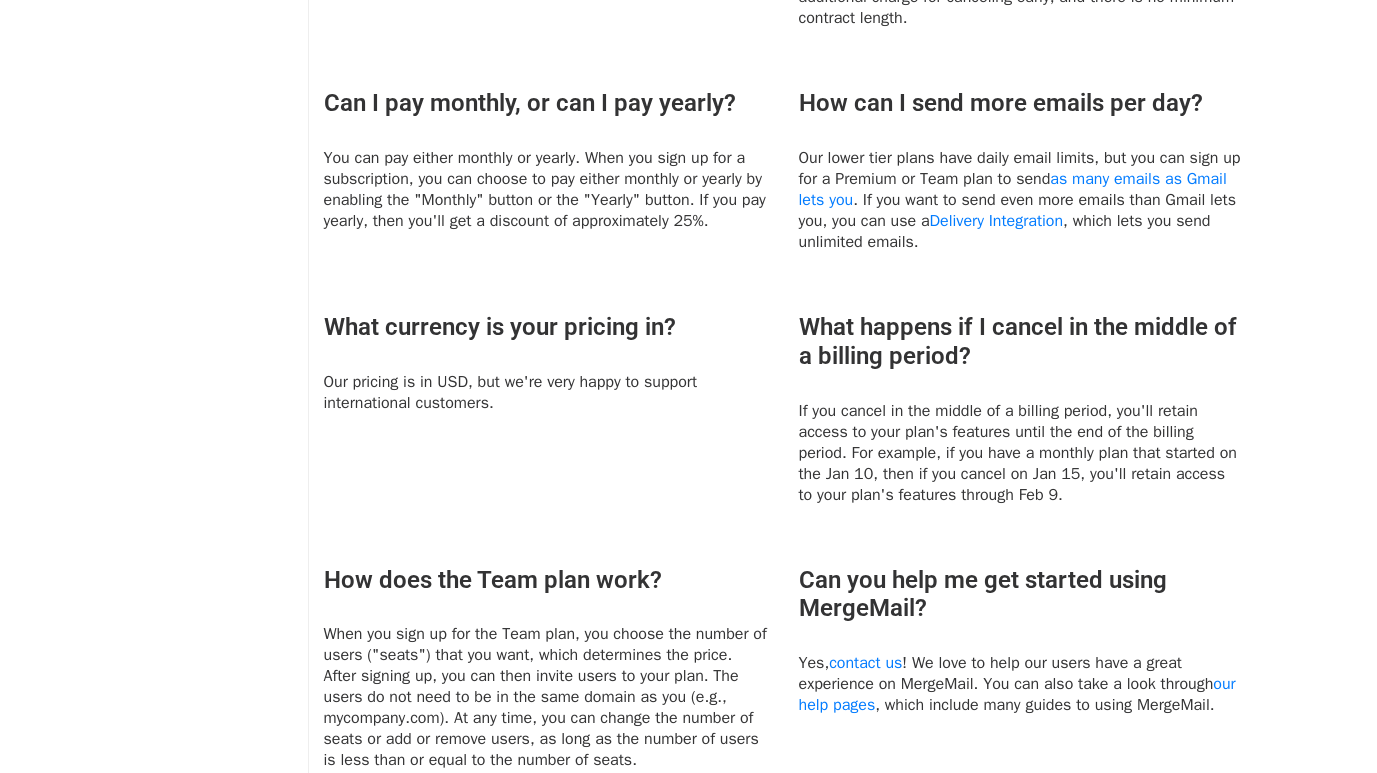 scroll, scrollTop: 0, scrollLeft: 0, axis: both 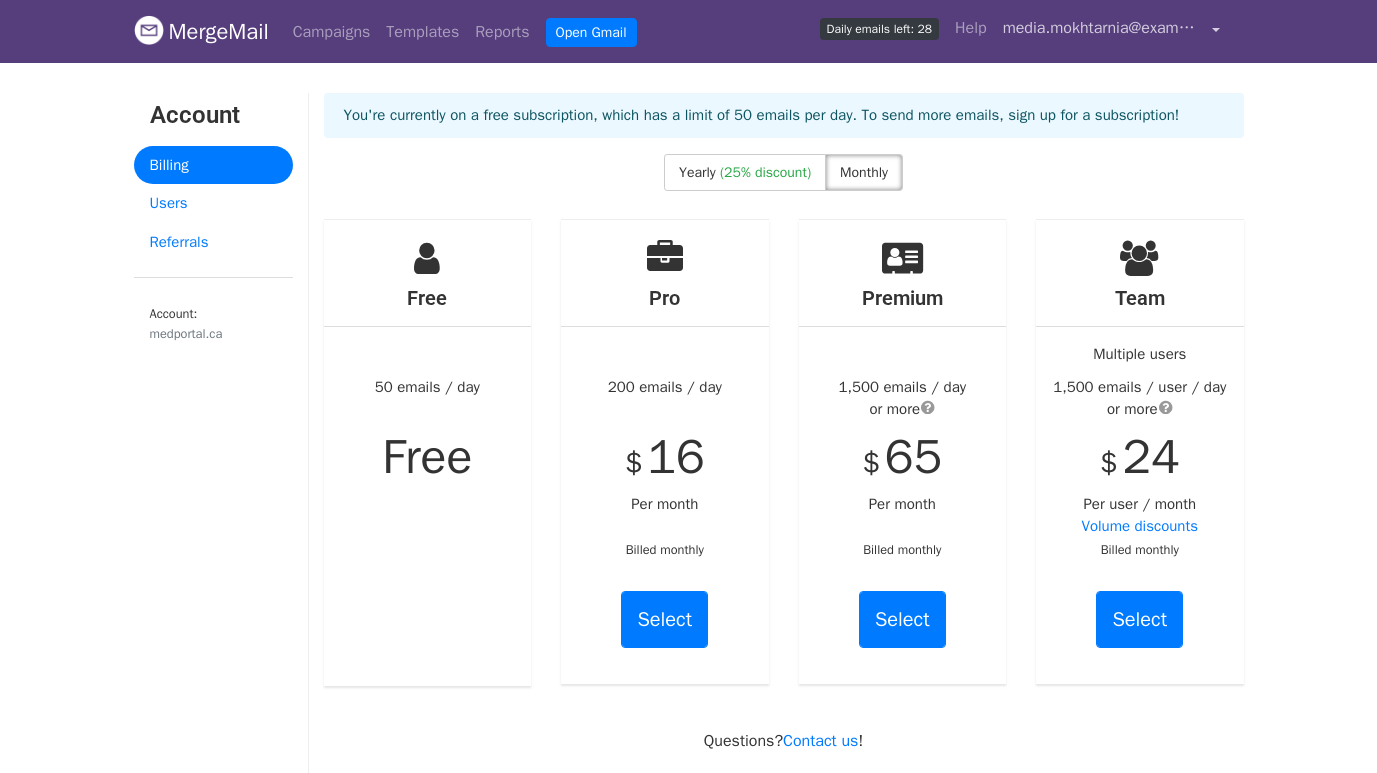 click on "media.mokhtarnia@medportal.ca" at bounding box center (1103, 28) 